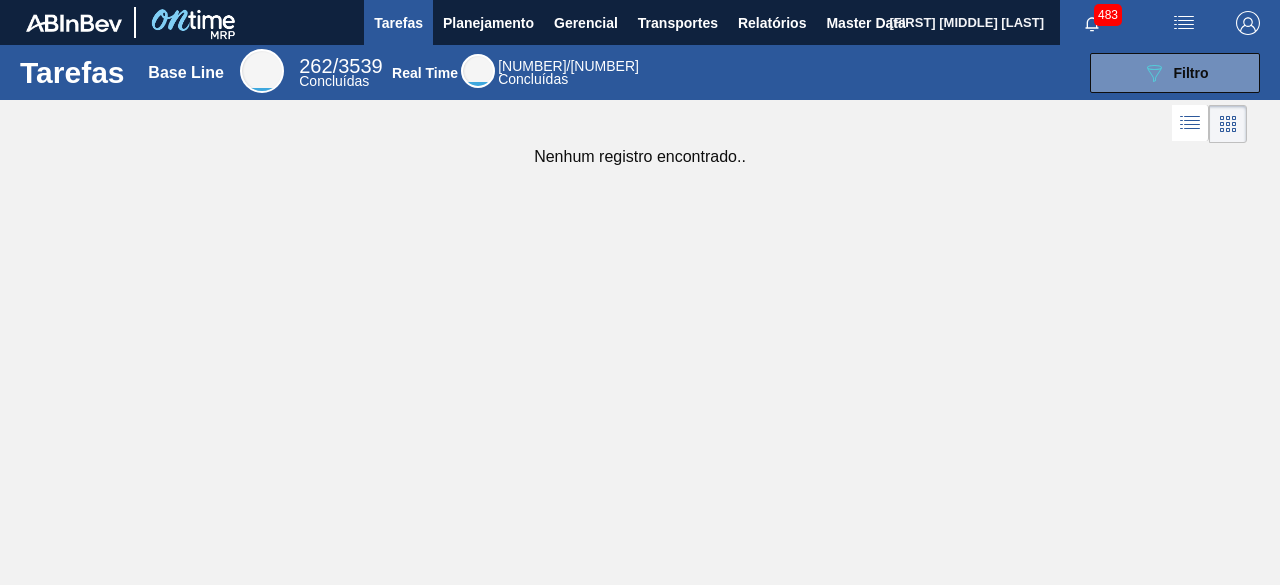 scroll, scrollTop: 0, scrollLeft: 0, axis: both 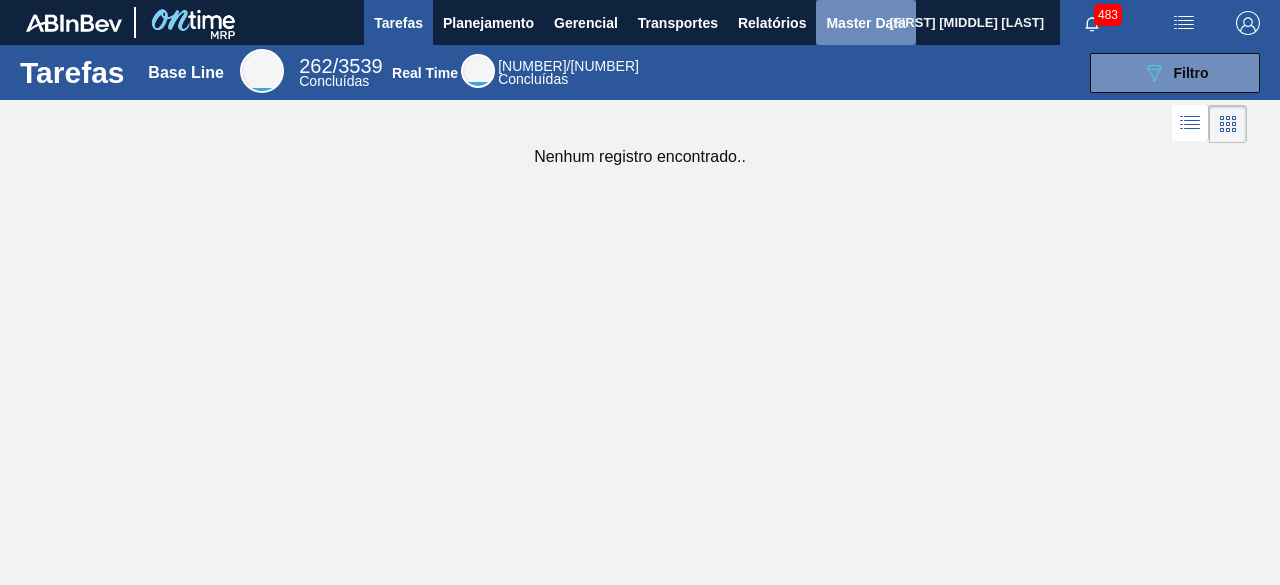 click on "Master Data" at bounding box center (865, 23) 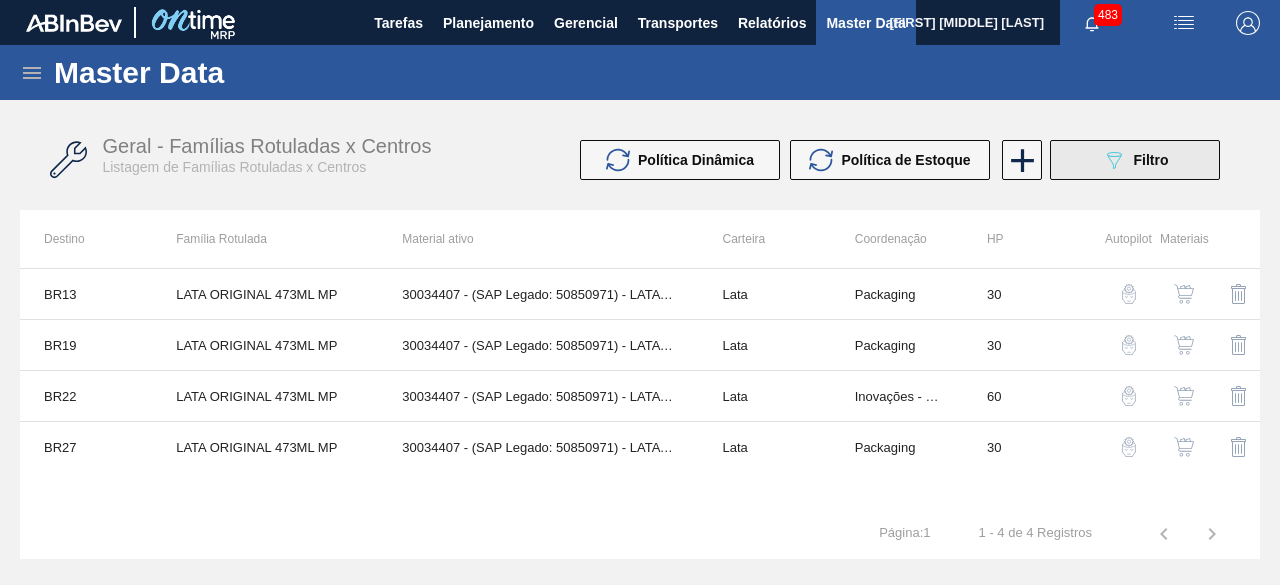 click on "089F7B8B-B2A5-4AFE-B5C0-19BA573D28AC Filtro" at bounding box center (1135, 160) 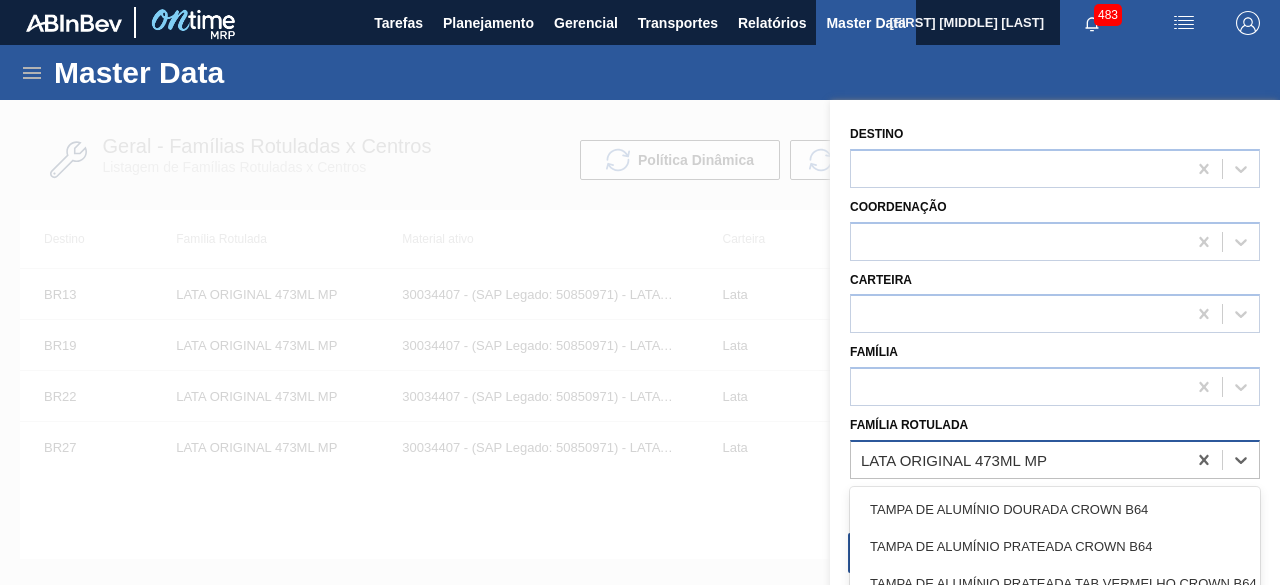 click on "LATA ORIGINAL 473ML MP" at bounding box center (1018, 459) 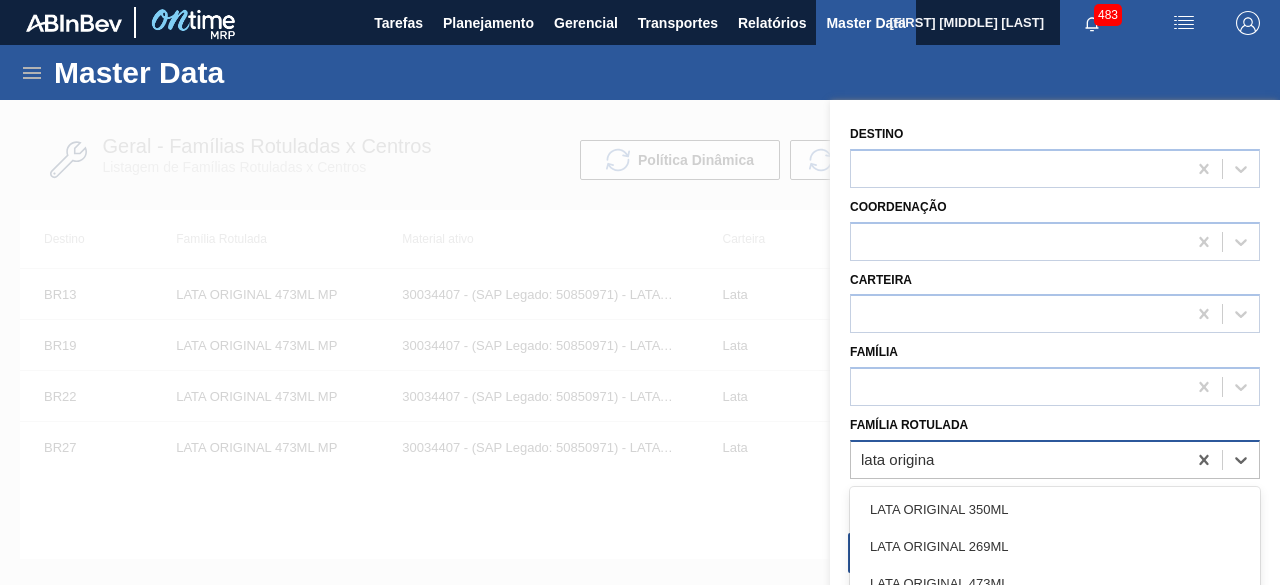 type on "lata original" 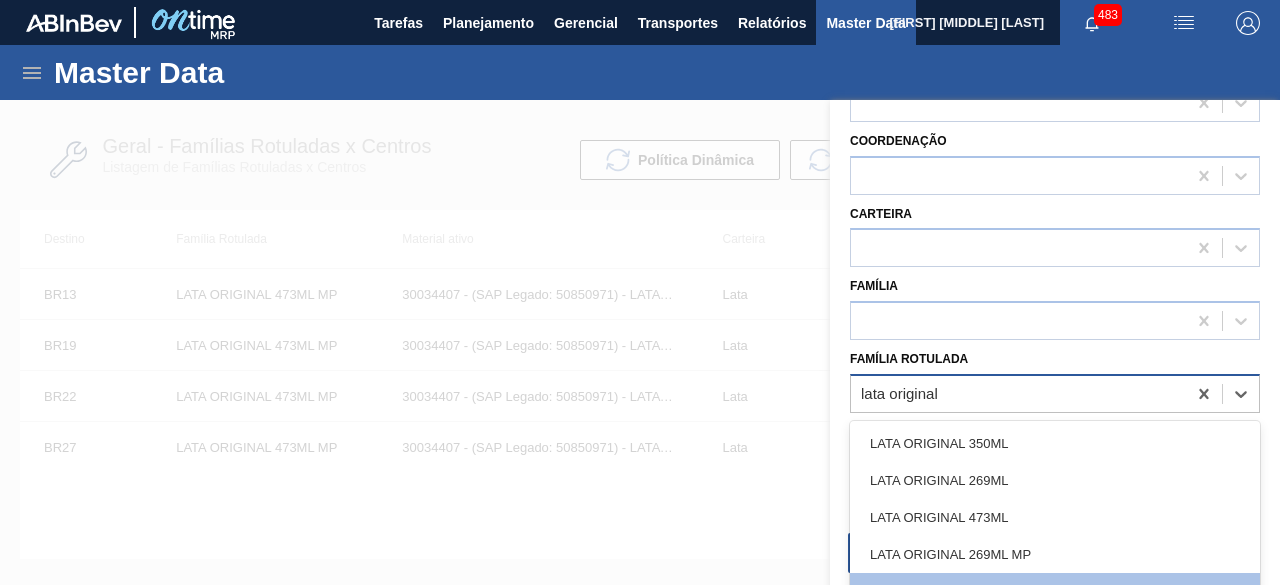 scroll, scrollTop: 67, scrollLeft: 0, axis: vertical 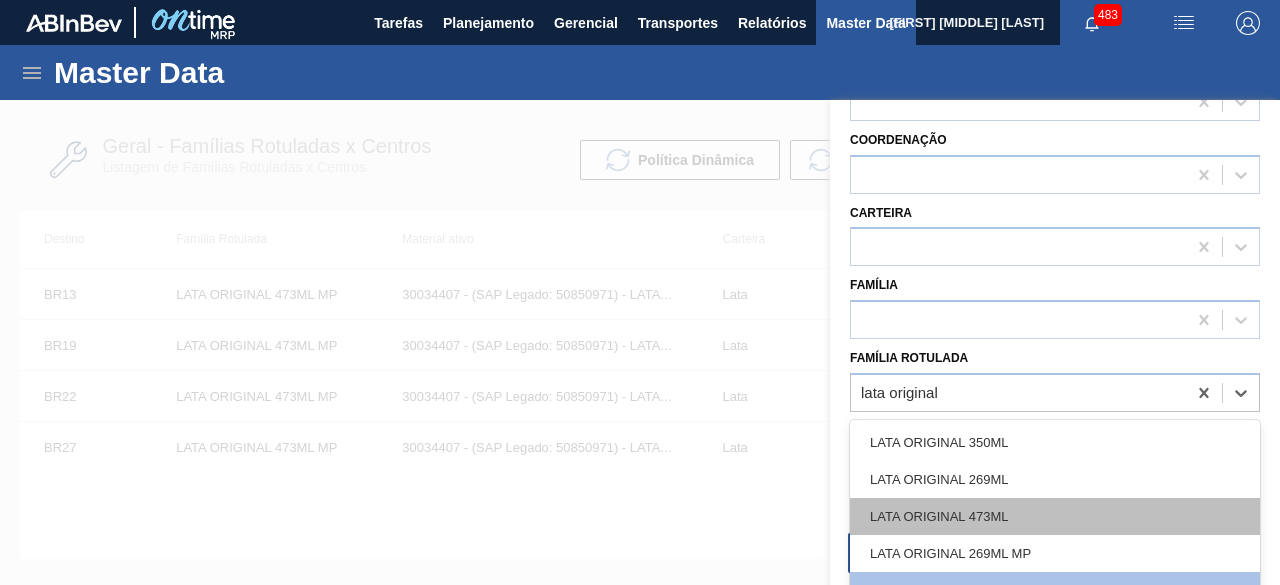 click on "LATA ORIGINAL 473ML" at bounding box center (1055, 516) 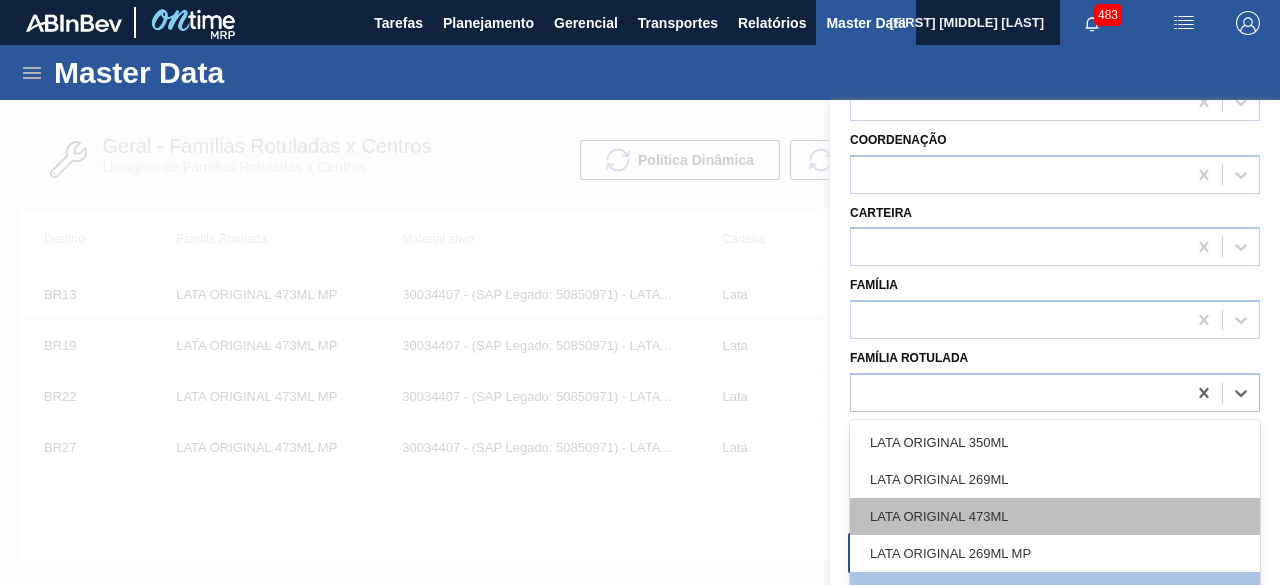 scroll, scrollTop: 0, scrollLeft: 0, axis: both 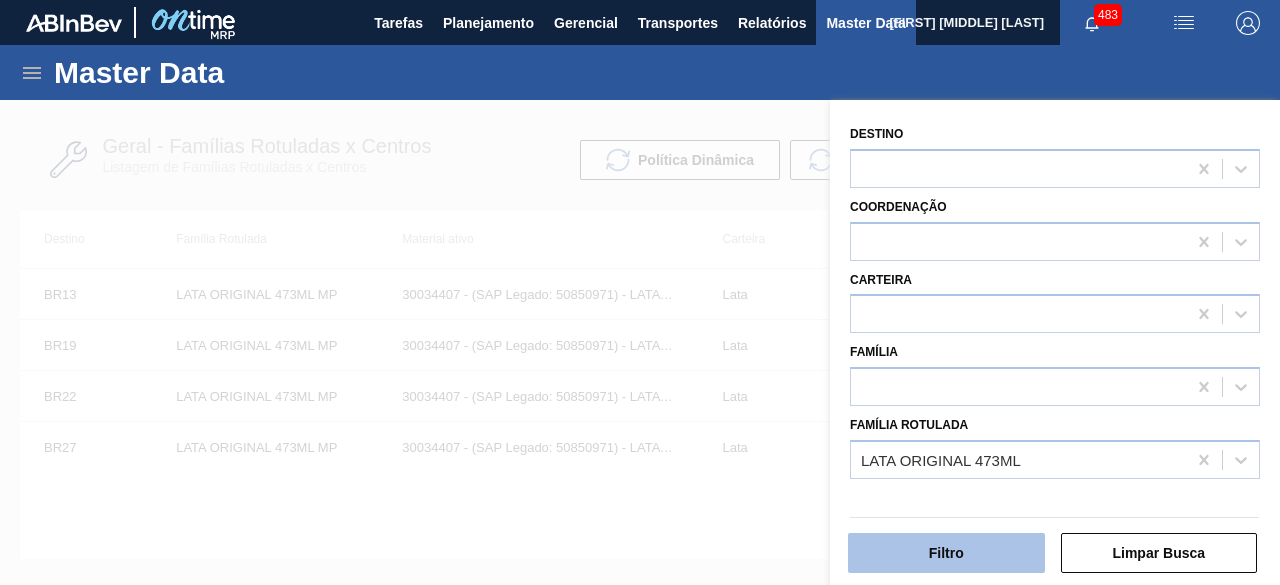 click on "Filtro" at bounding box center (946, 553) 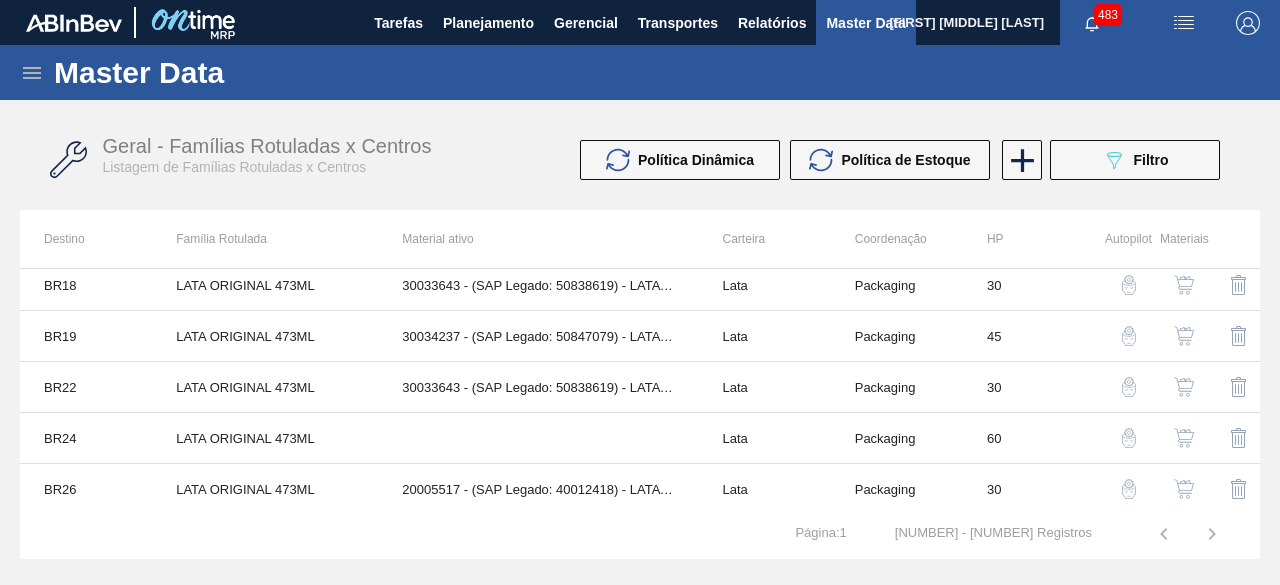 scroll, scrollTop: 163, scrollLeft: 0, axis: vertical 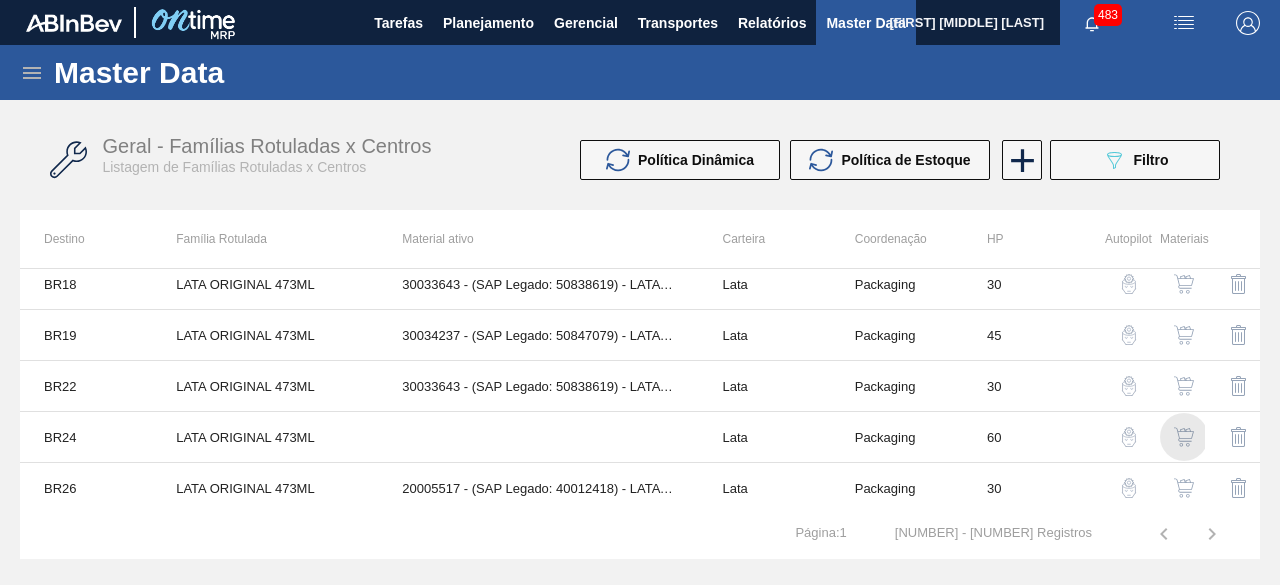 click at bounding box center (1184, 437) 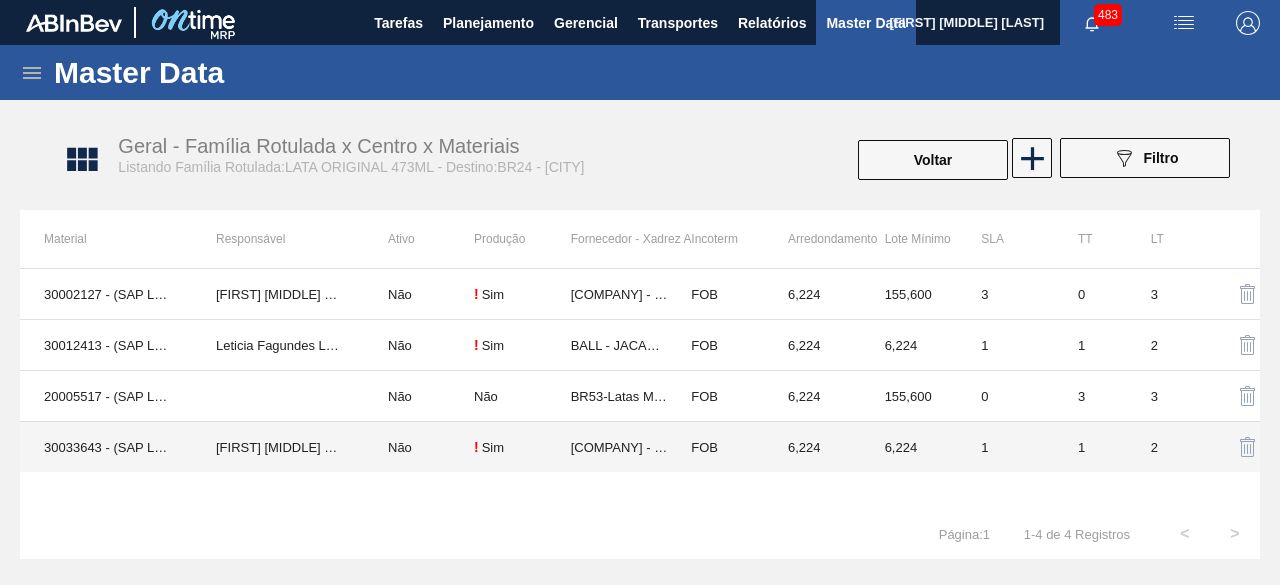 click on "30033643 - (SAP Legado: 50838619) - LATA AL 473ML ORIG SLK NIV24" at bounding box center (106, 447) 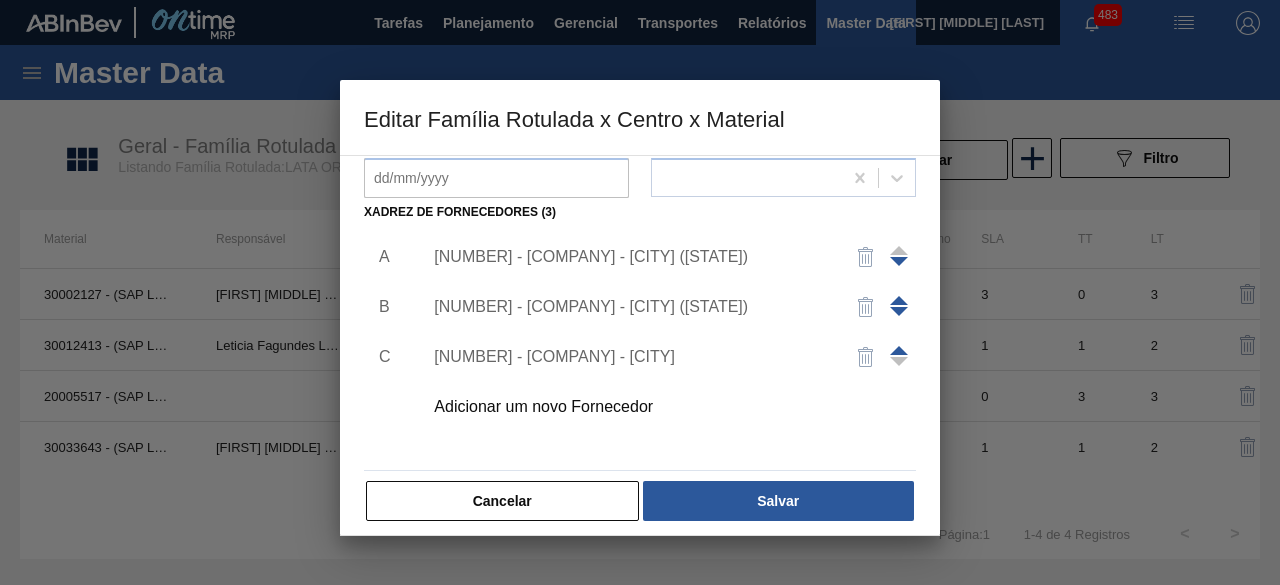 scroll, scrollTop: 314, scrollLeft: 0, axis: vertical 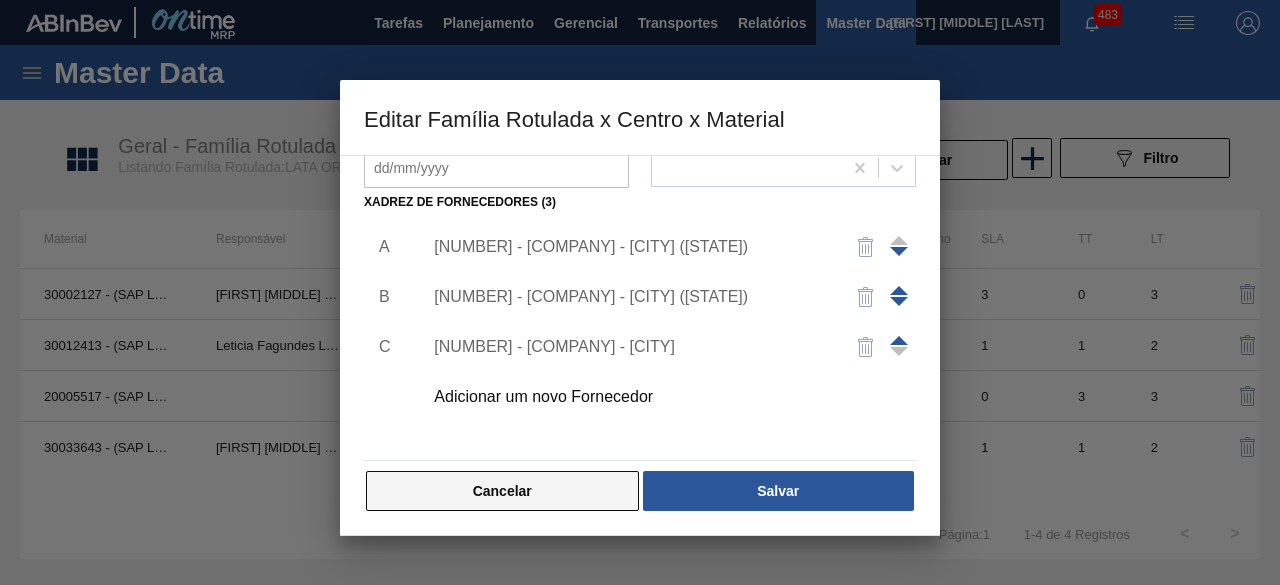 click on "Cancelar" at bounding box center (502, 491) 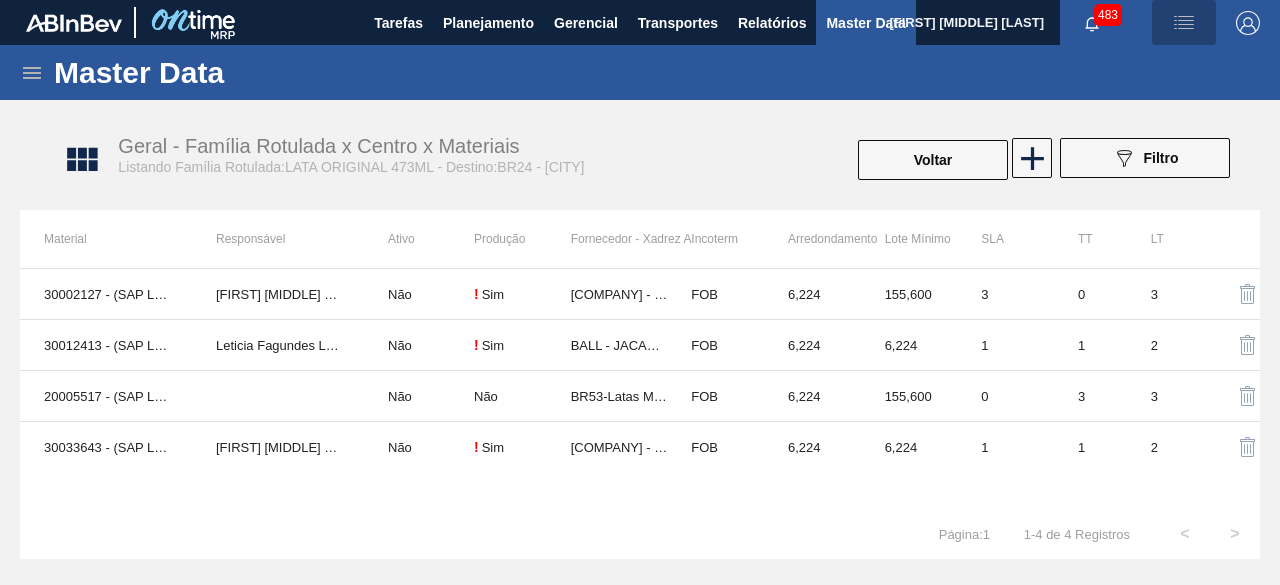 click at bounding box center (1184, 23) 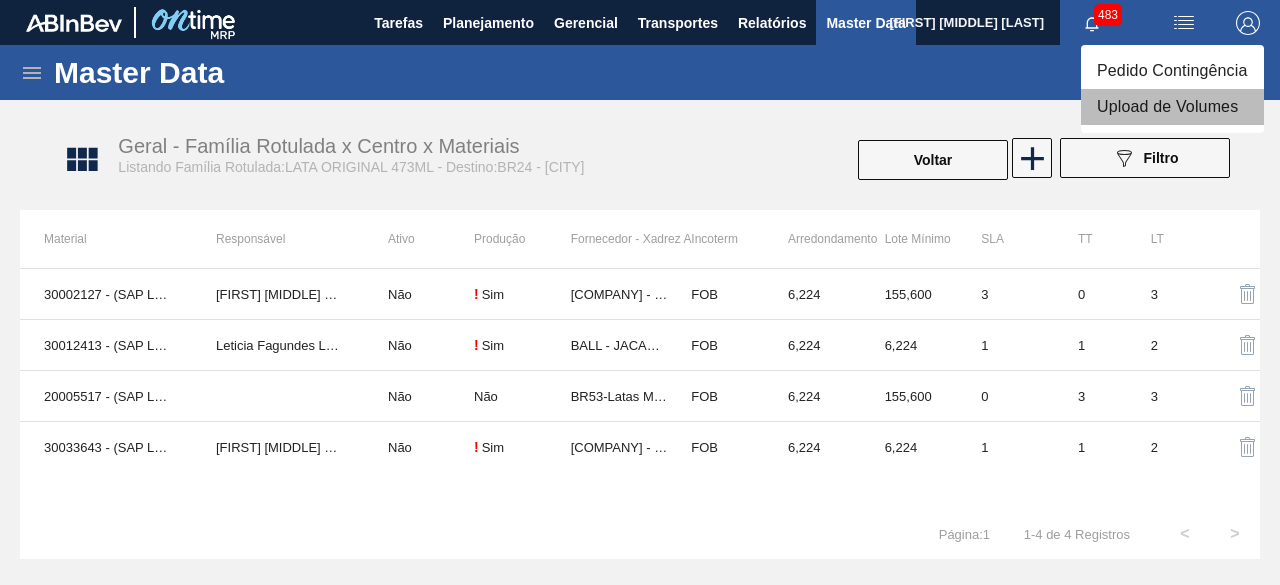 click on "Upload de Volumes" at bounding box center (1172, 107) 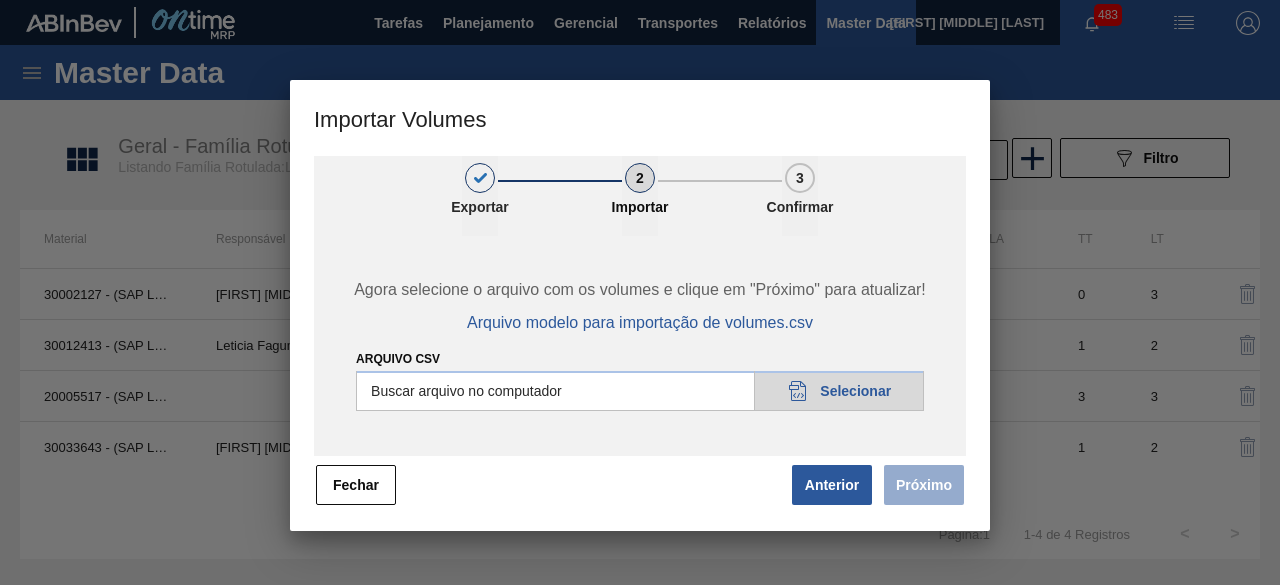 click on "Arquivo csv" at bounding box center [640, 391] 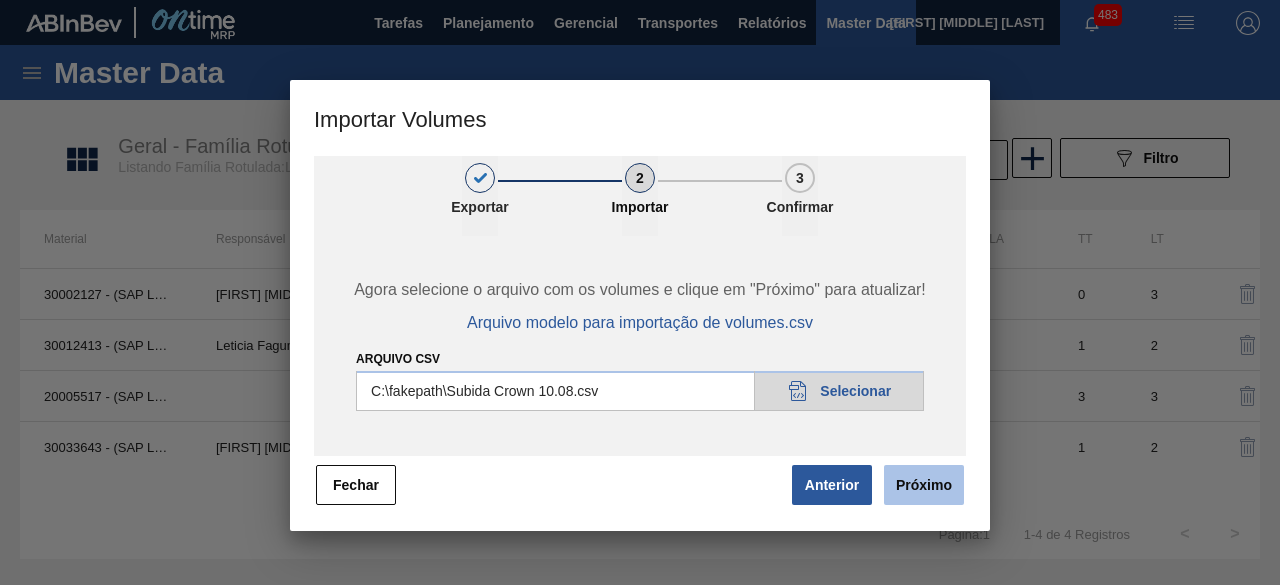 click on "Próximo" at bounding box center [924, 485] 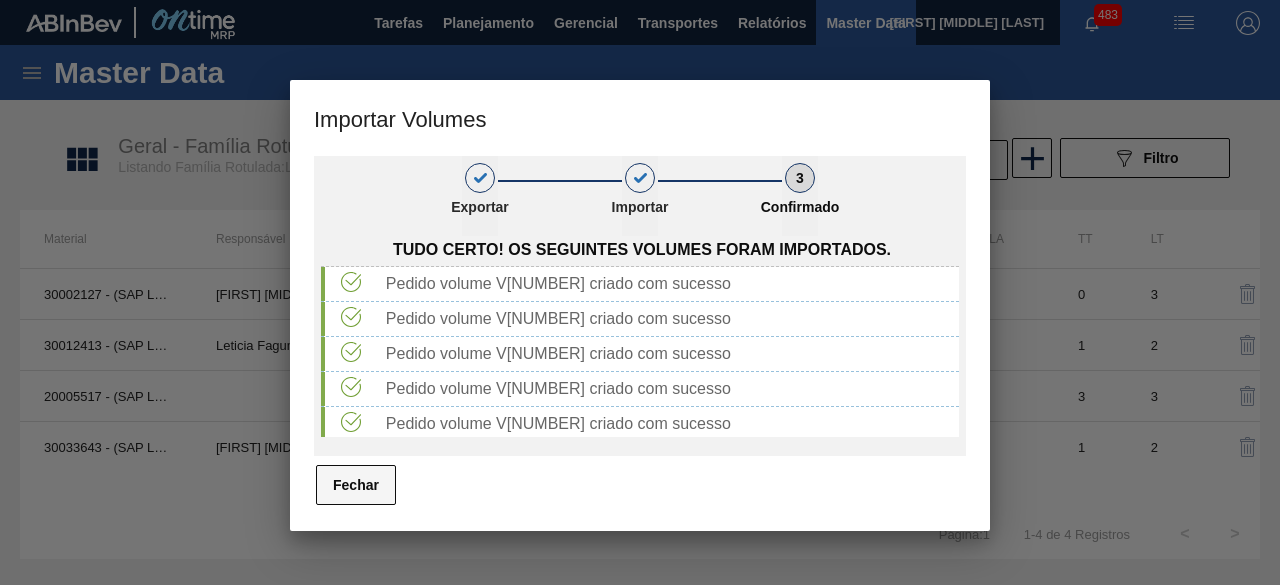 click on "Fechar" at bounding box center (356, 485) 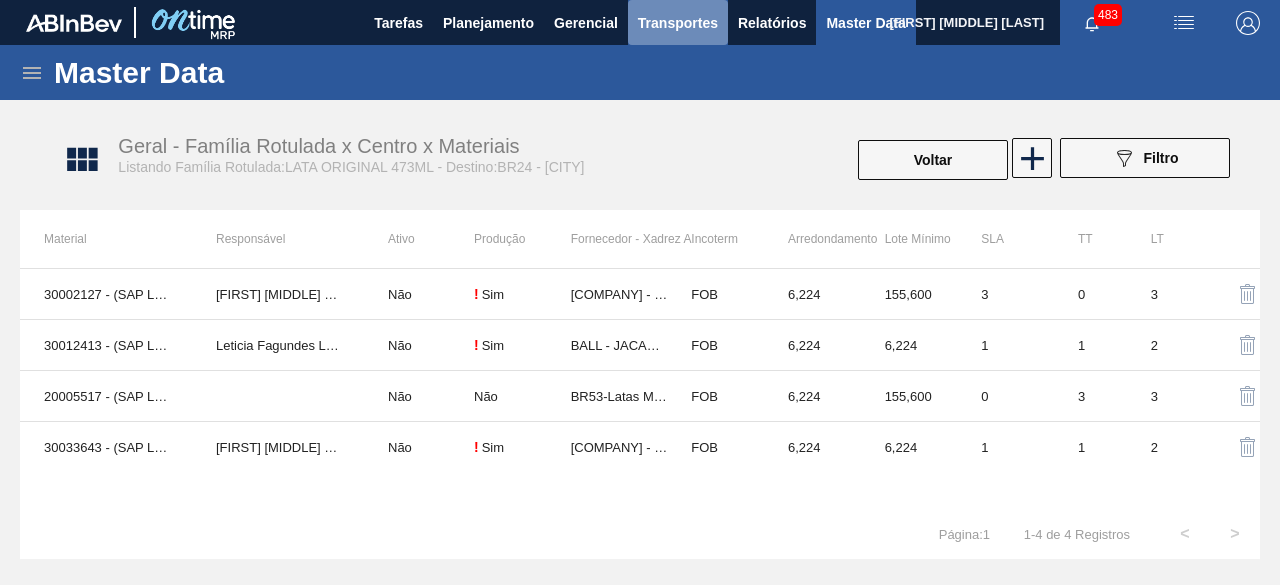 click on "Transportes" at bounding box center (678, 22) 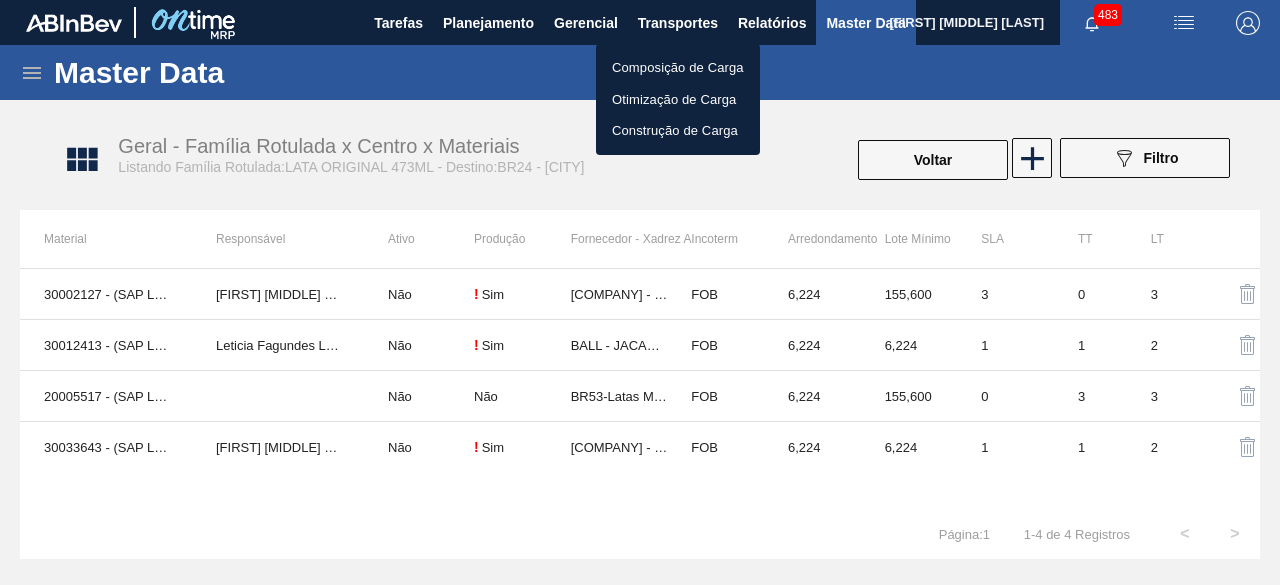 click on "Otimização de Carga" at bounding box center [678, 100] 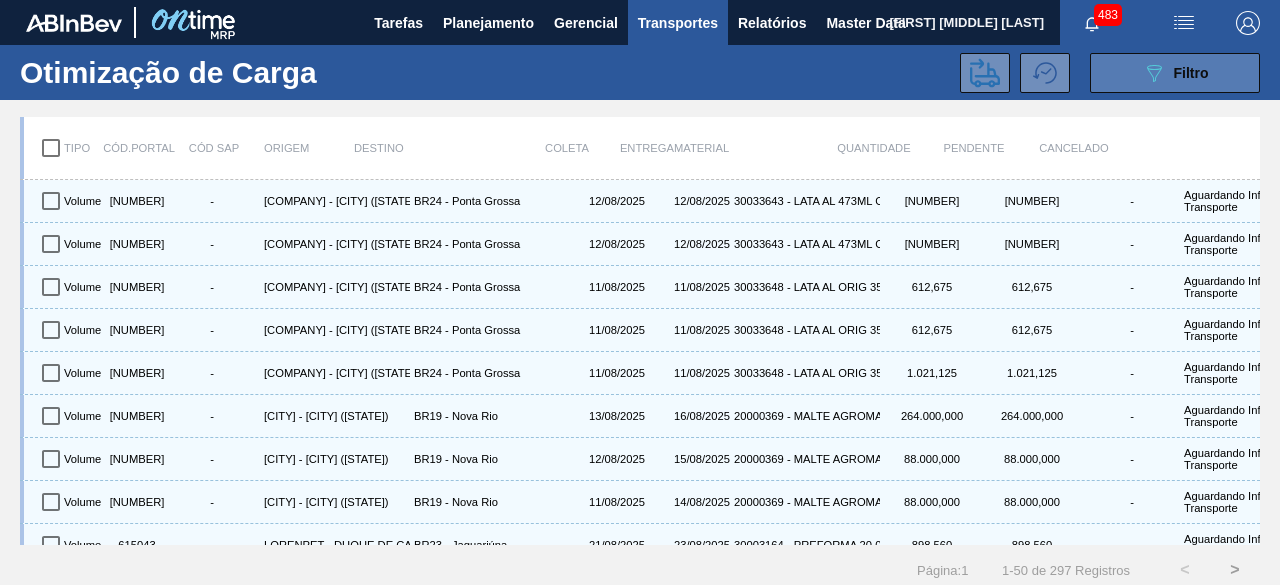 click on "089F7B8B-B2A5-4AFE-B5C0-19BA573D28AC Filtro" at bounding box center [1175, 73] 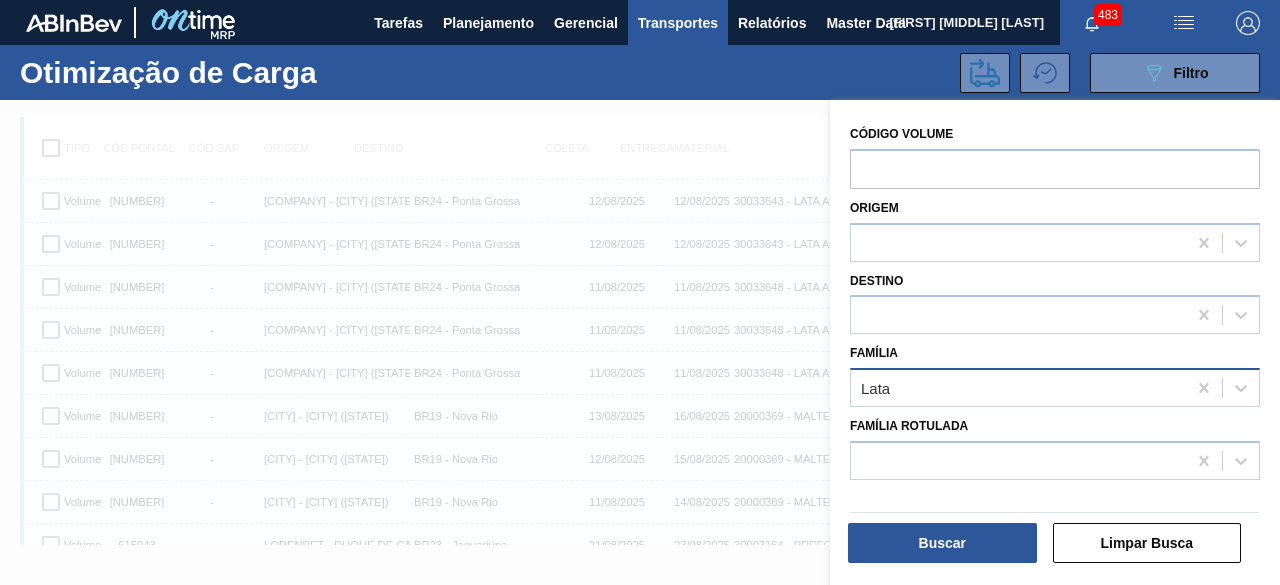 scroll, scrollTop: 25, scrollLeft: 0, axis: vertical 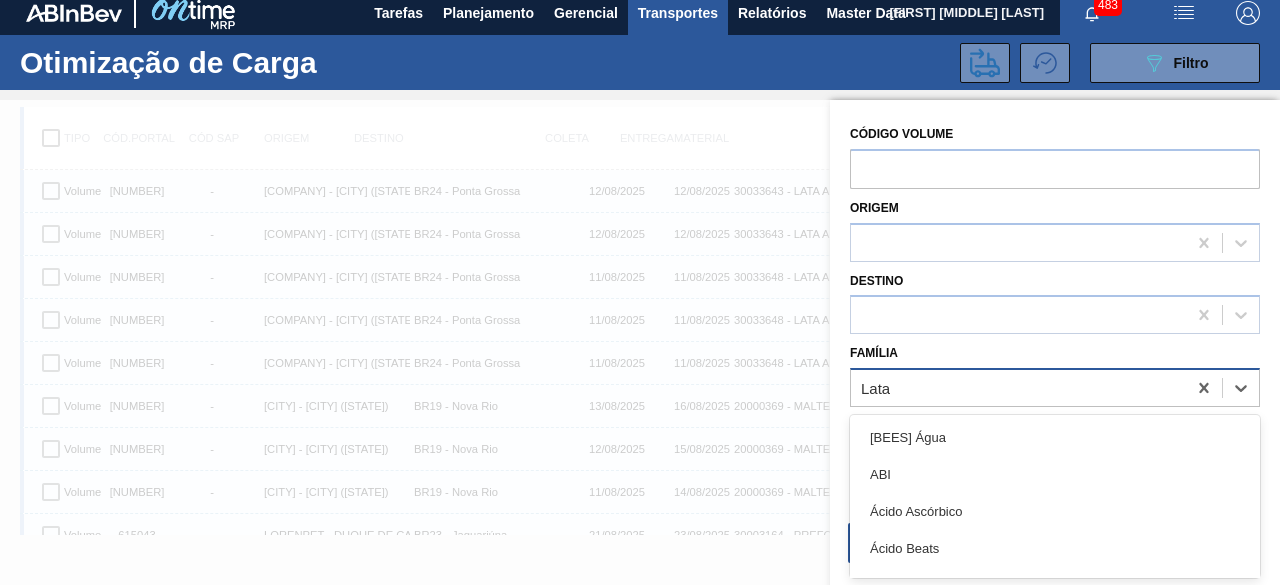 click on "Lata" at bounding box center (1018, 388) 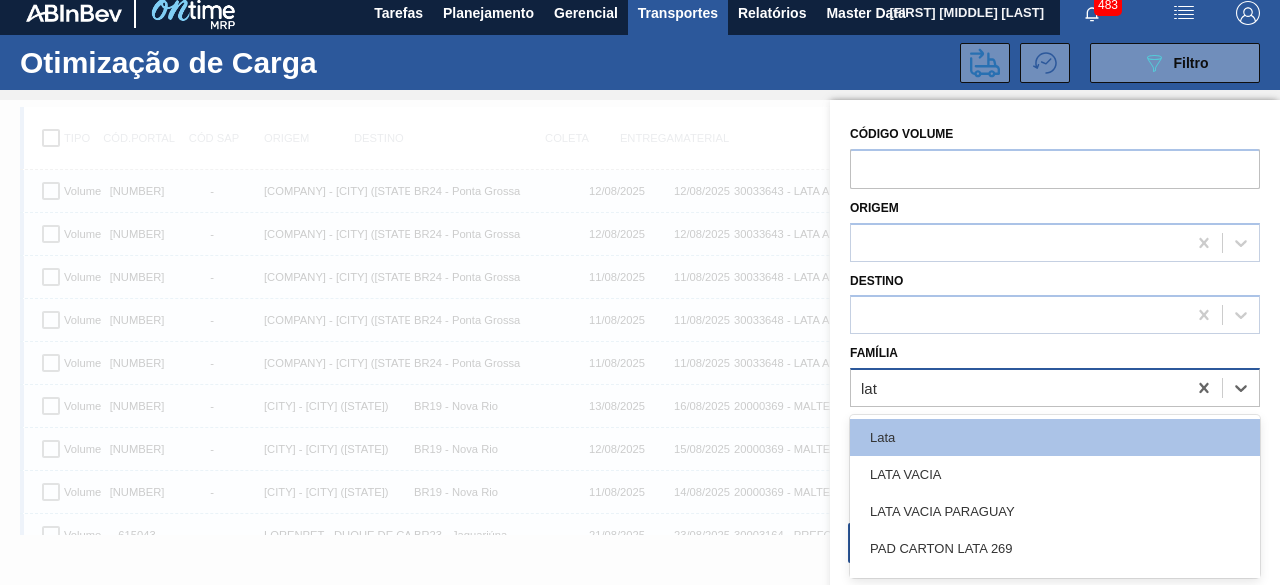 type on "lata" 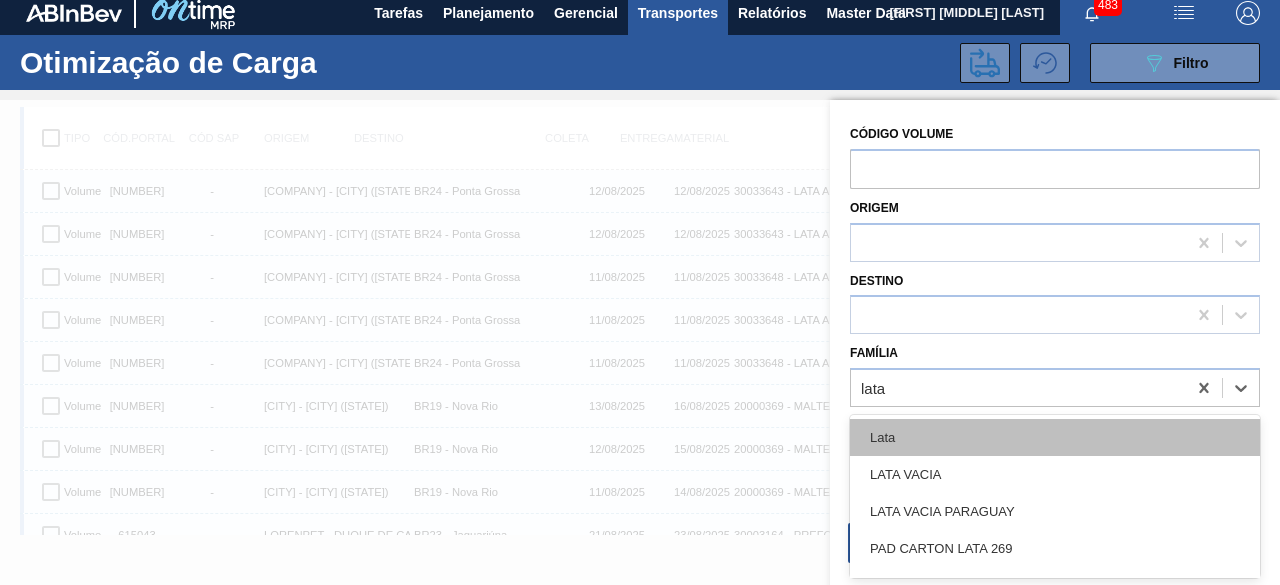 click on "Lata" at bounding box center (1055, 437) 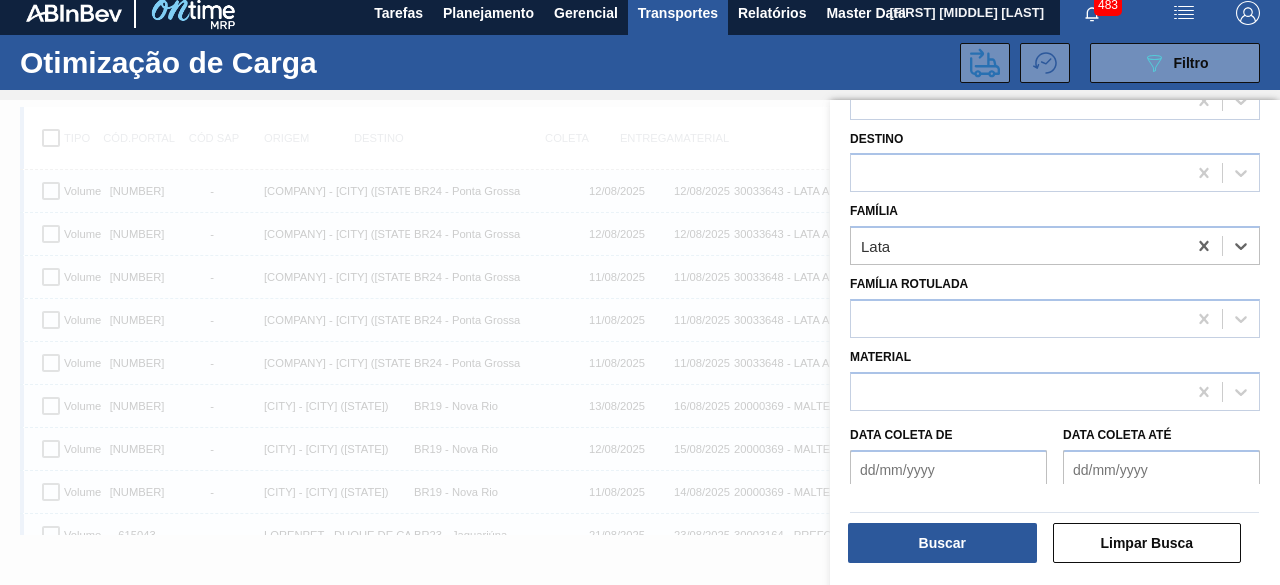 scroll, scrollTop: 221, scrollLeft: 0, axis: vertical 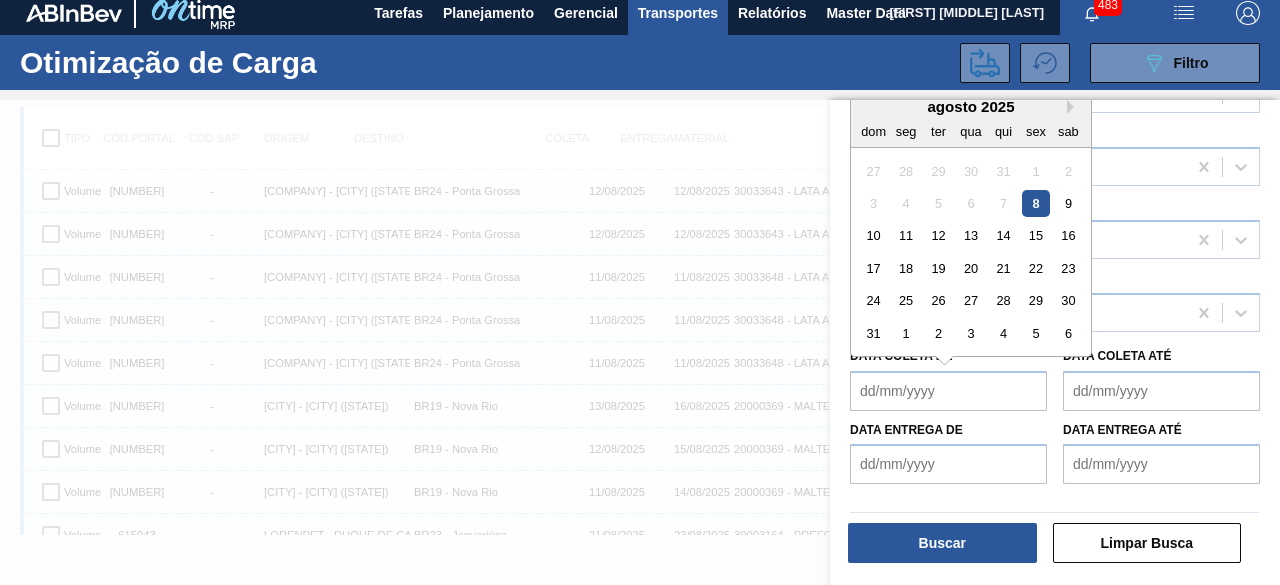 click on "Data coleta de" at bounding box center (948, 391) 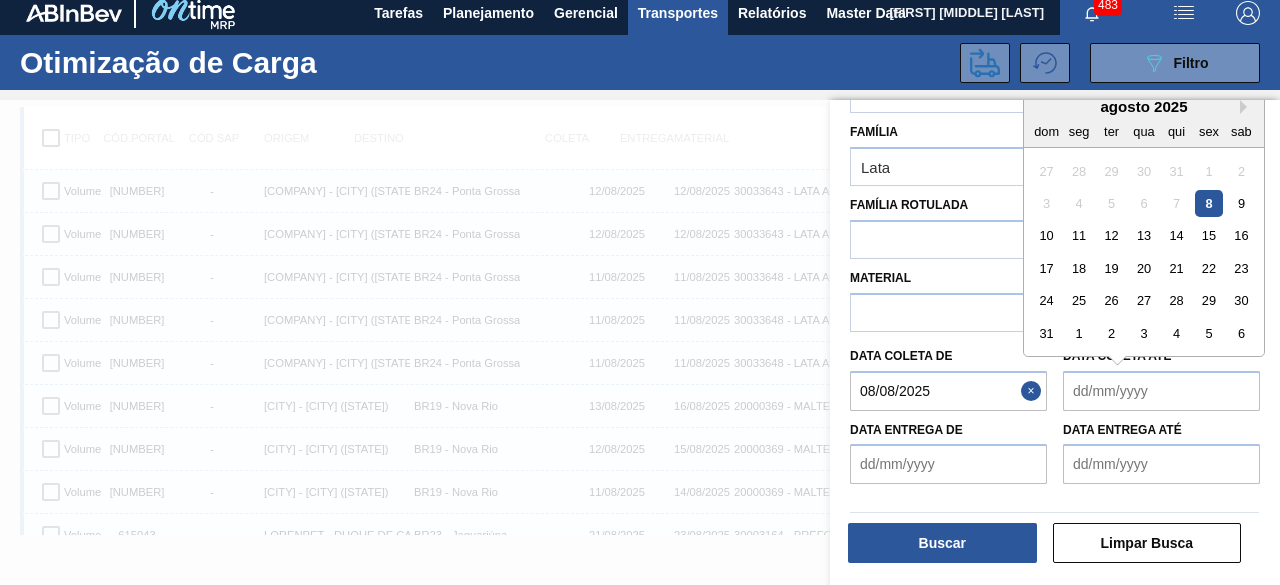 click on "Data coleta até" at bounding box center (1161, 391) 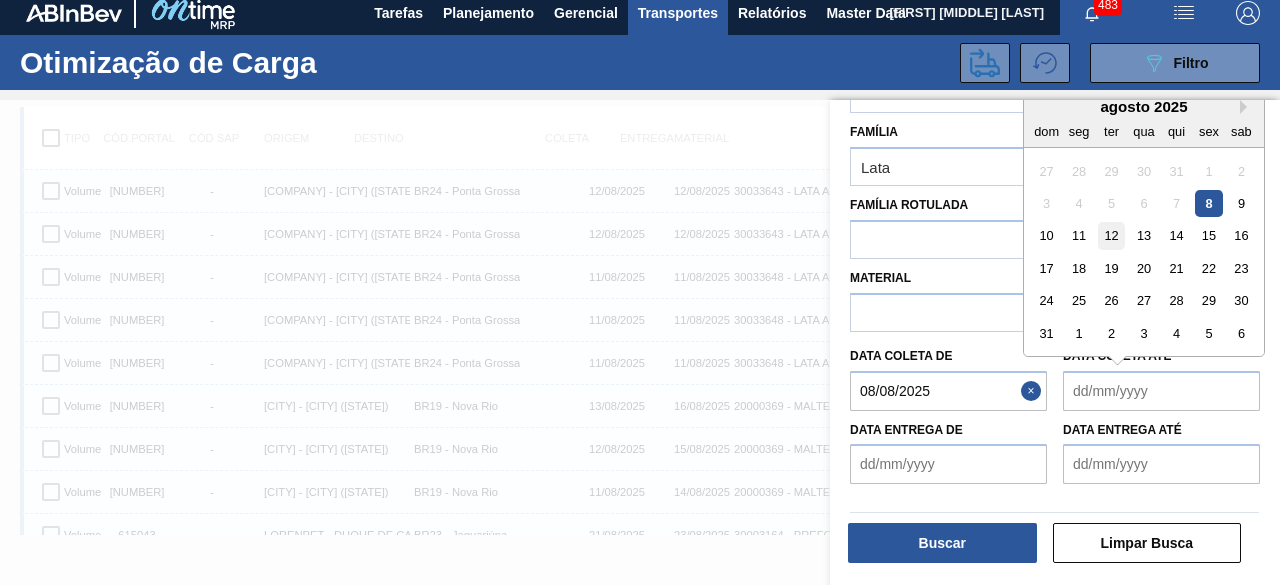 click on "12" at bounding box center (1111, 235) 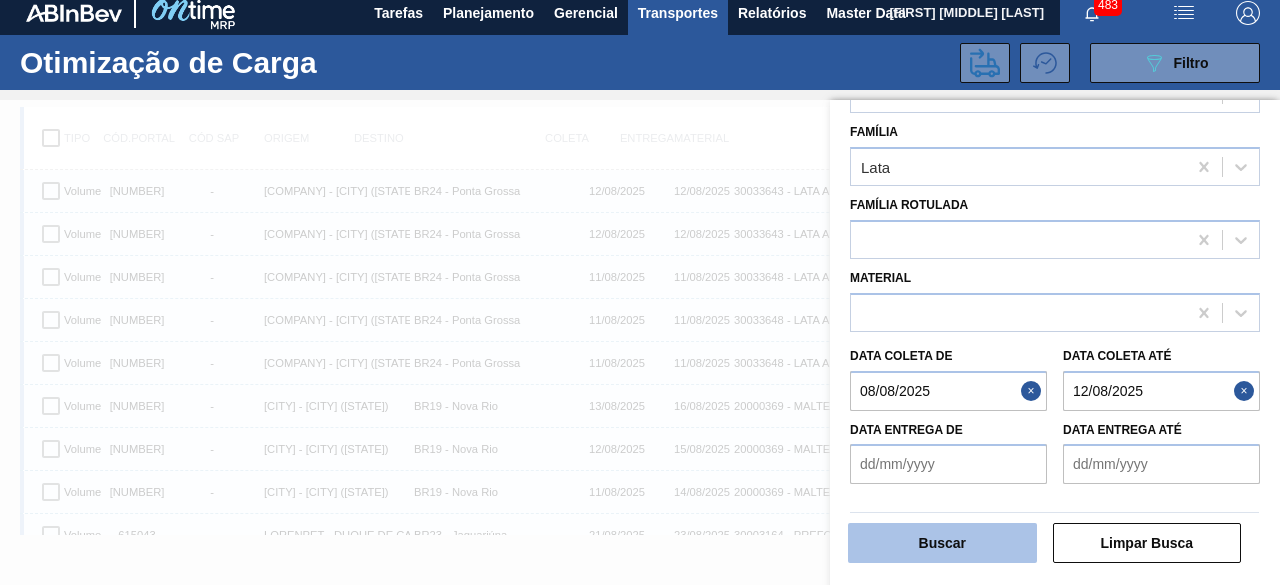 click on "Buscar" at bounding box center [942, 543] 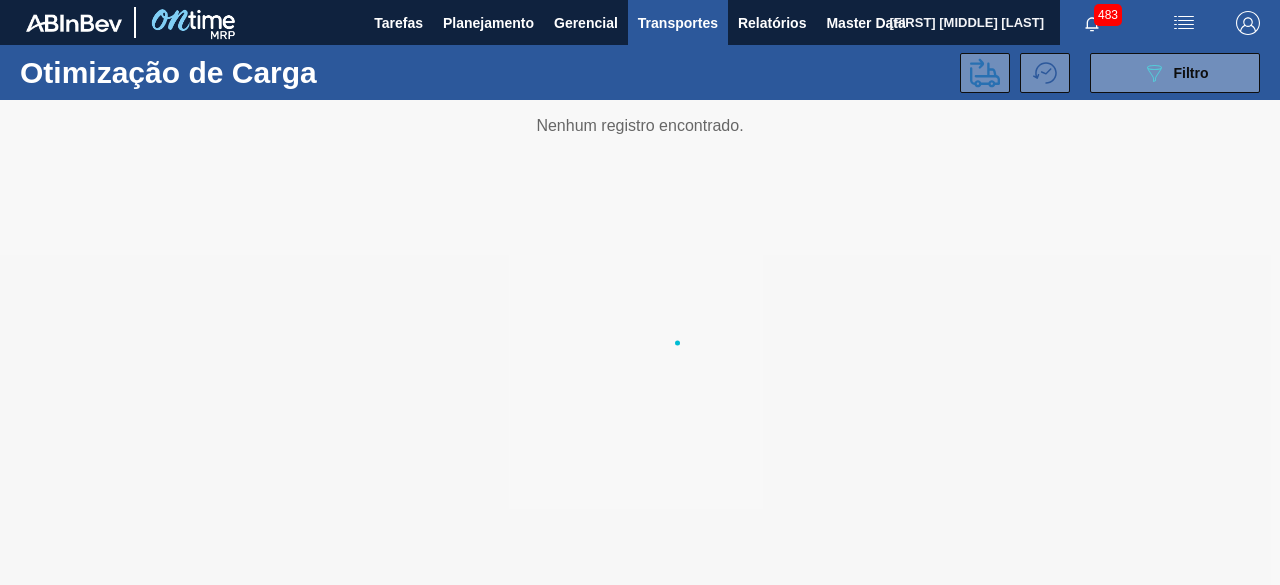 scroll, scrollTop: 0, scrollLeft: 0, axis: both 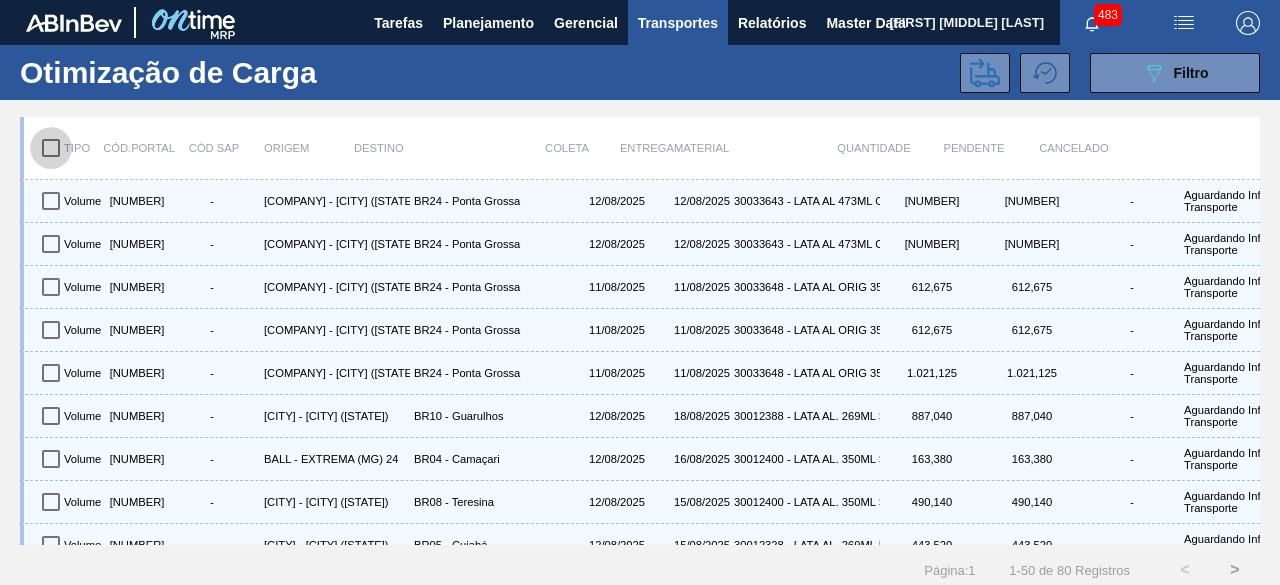 click at bounding box center [51, 148] 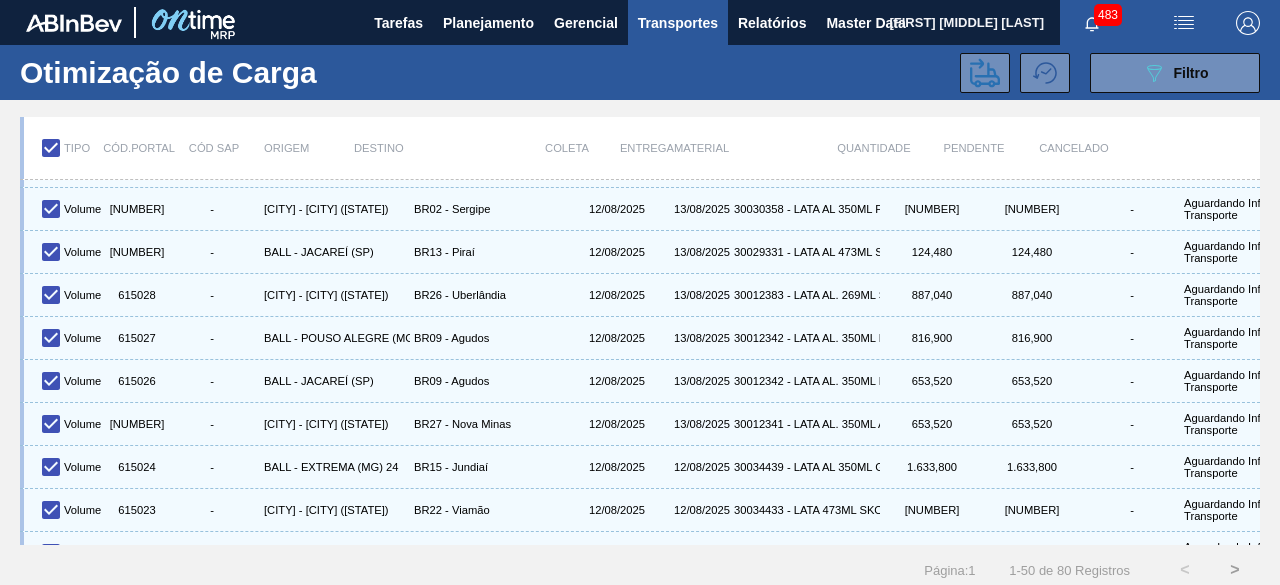 scroll, scrollTop: 650, scrollLeft: 0, axis: vertical 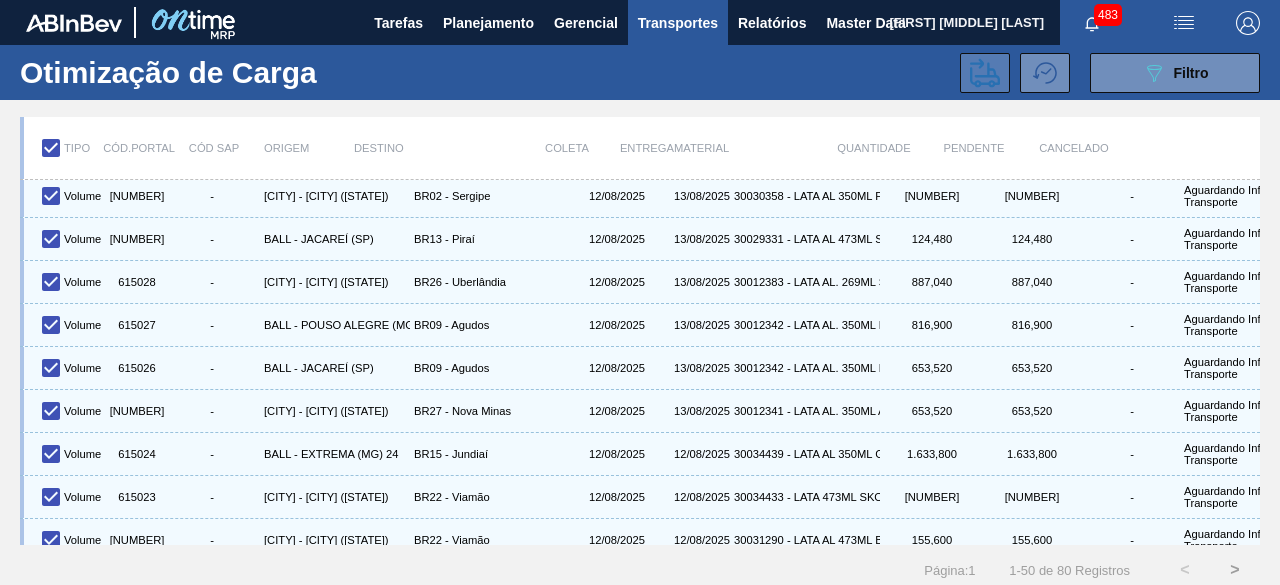 click at bounding box center (985, 73) 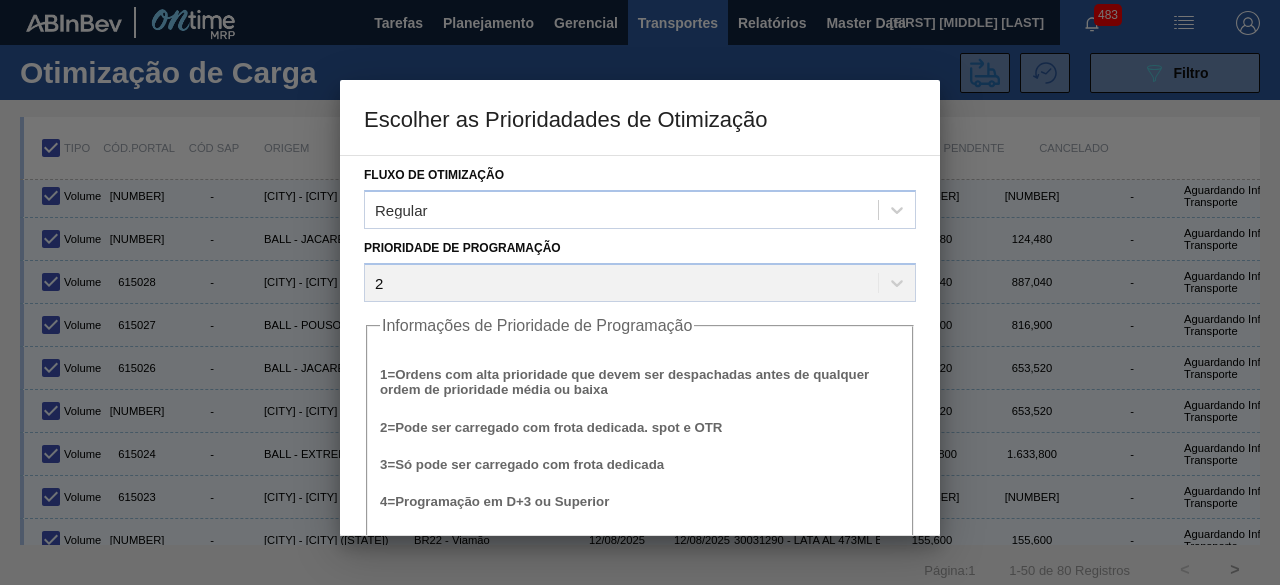 scroll, scrollTop: 76, scrollLeft: 0, axis: vertical 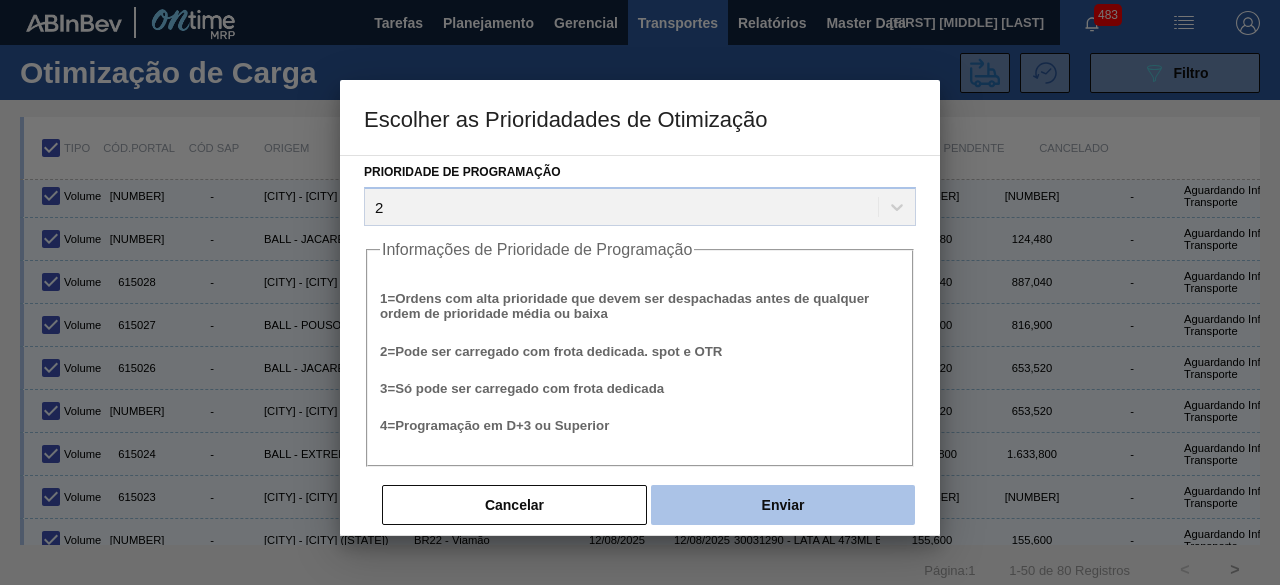 click on "Enviar" at bounding box center (783, 505) 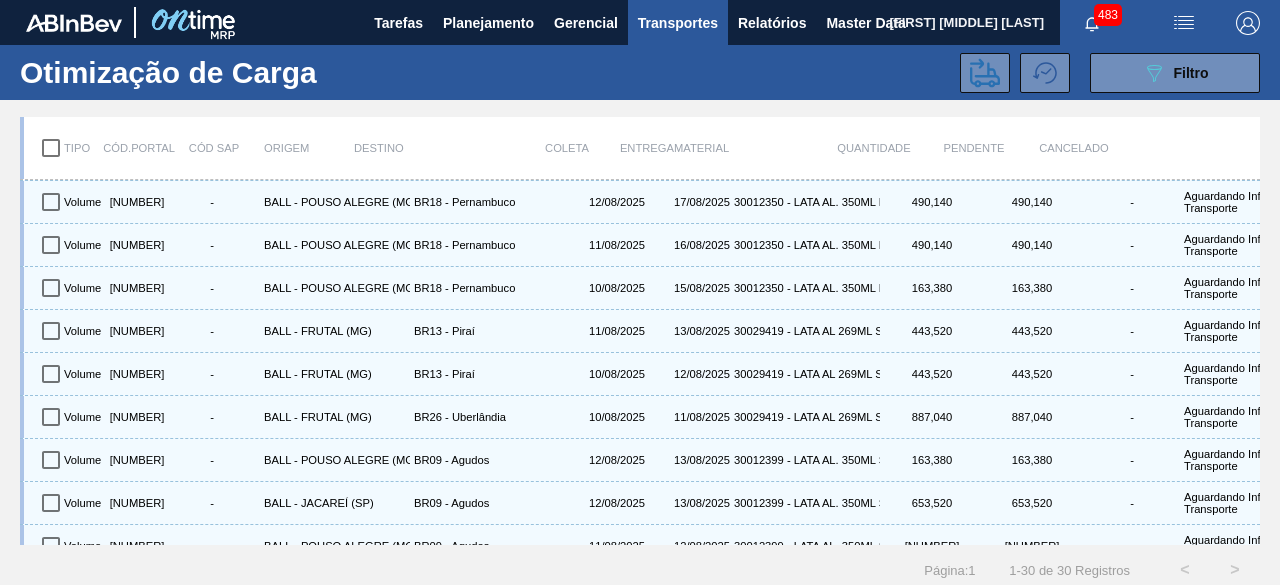 scroll, scrollTop: 929, scrollLeft: 0, axis: vertical 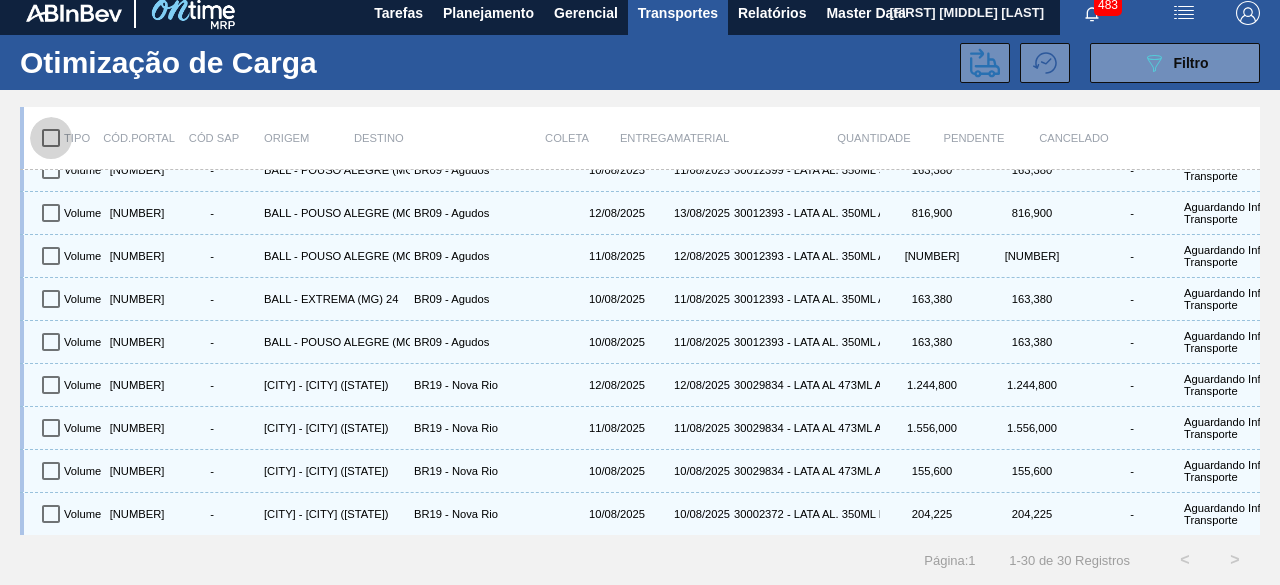 click at bounding box center [51, 138] 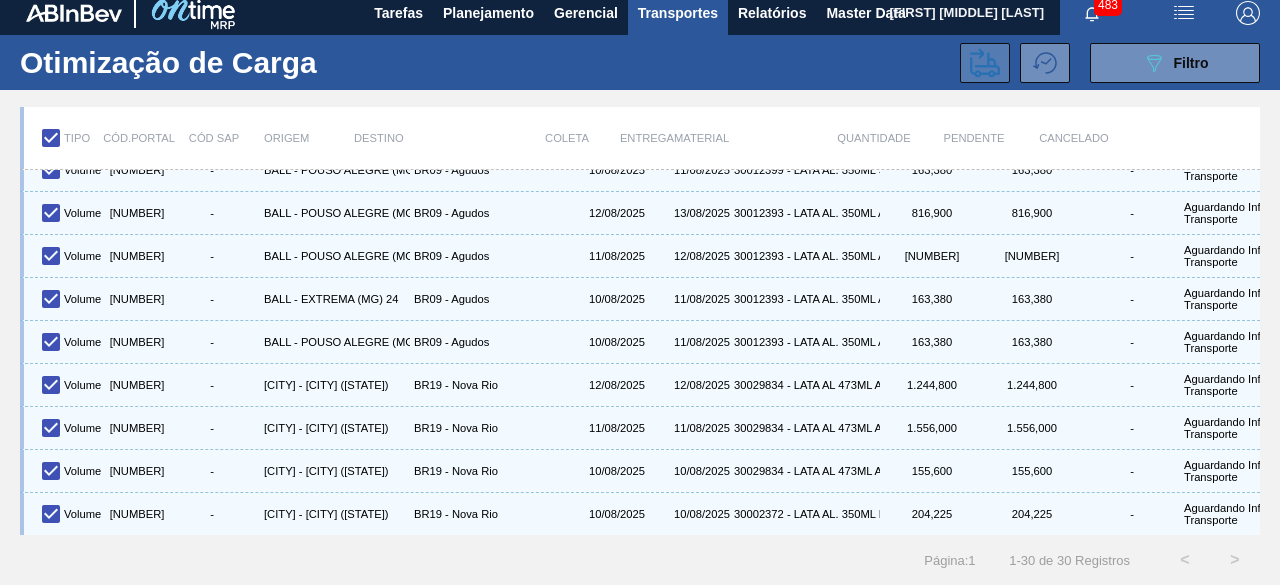 click at bounding box center [985, 63] 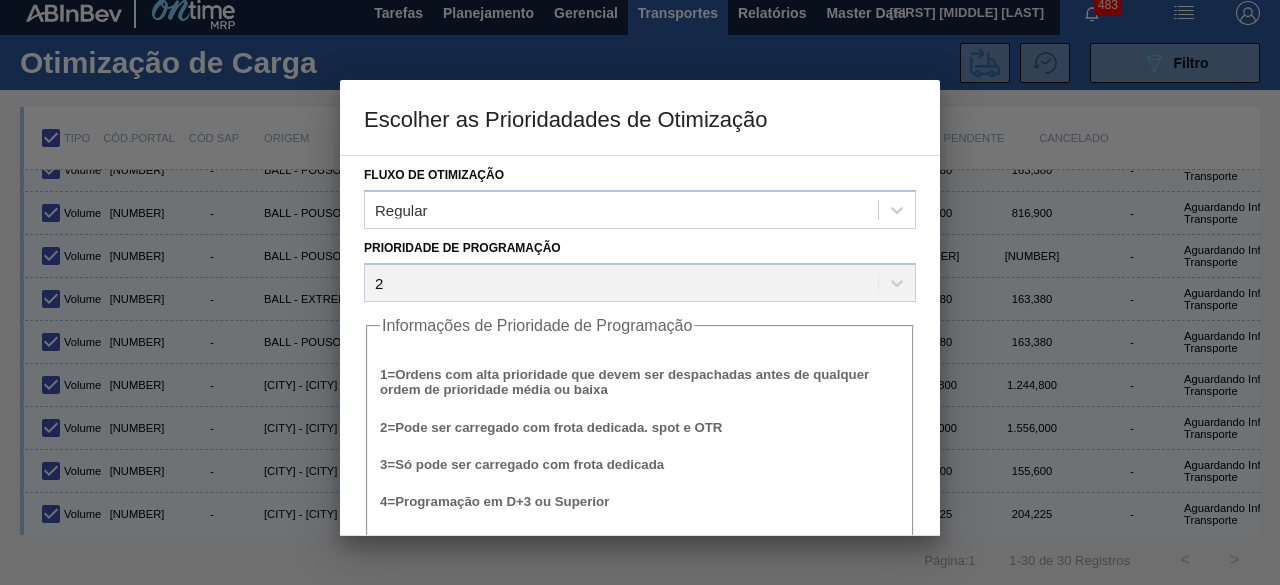 scroll, scrollTop: 76, scrollLeft: 0, axis: vertical 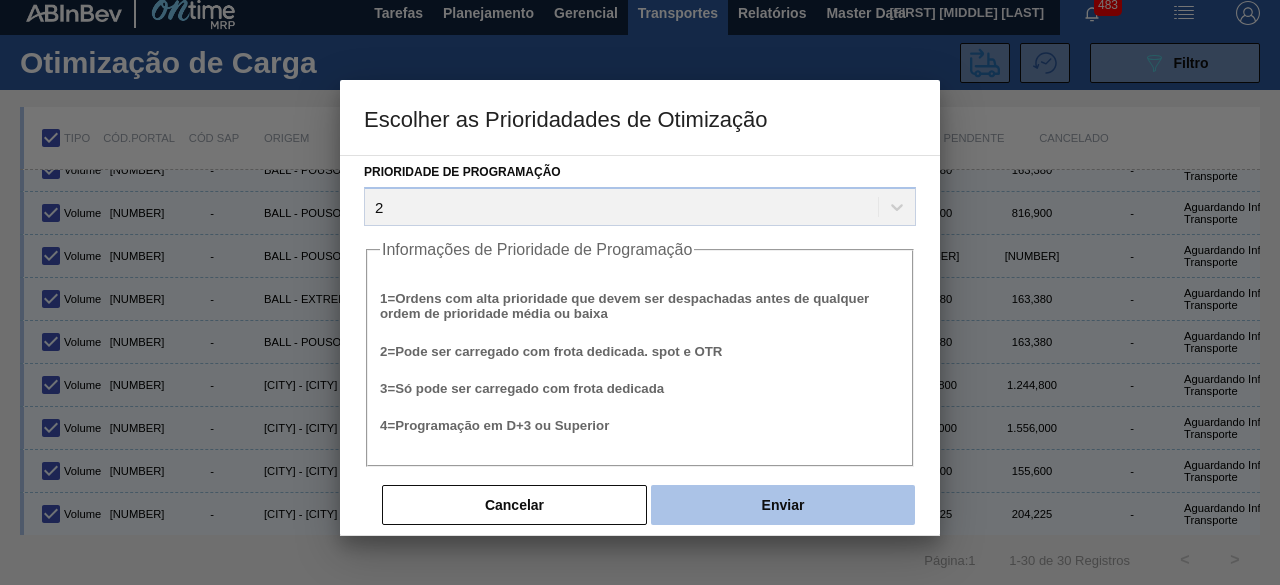 click on "Enviar" at bounding box center [783, 505] 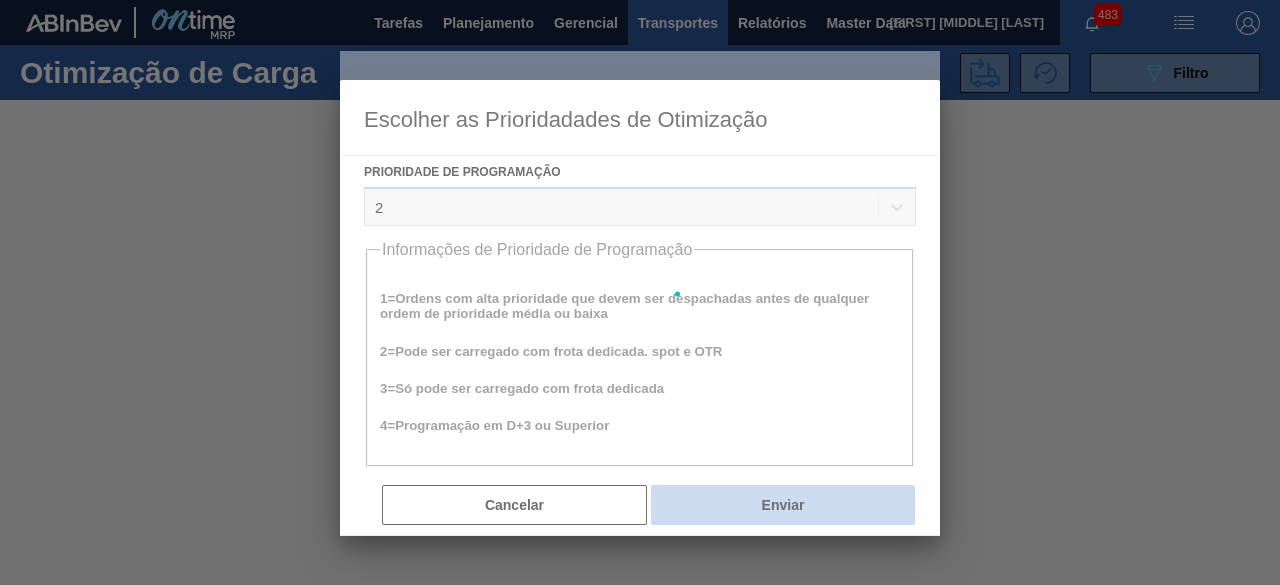 scroll, scrollTop: 0, scrollLeft: 0, axis: both 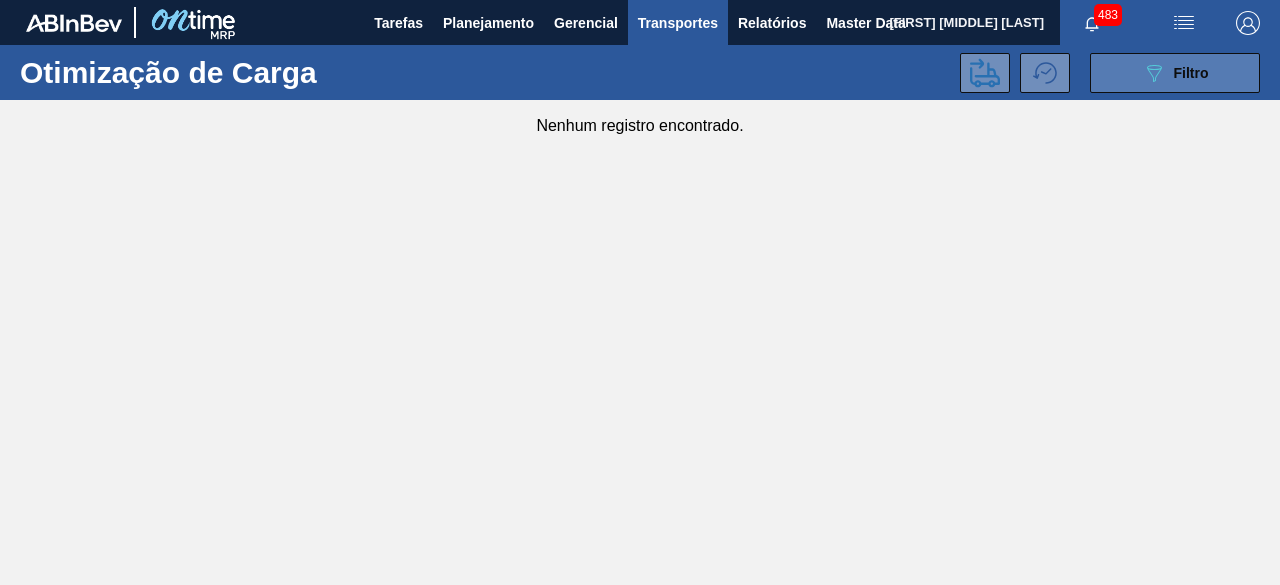 click on "089F7B8B-B2A5-4AFE-B5C0-19BA573D28AC" 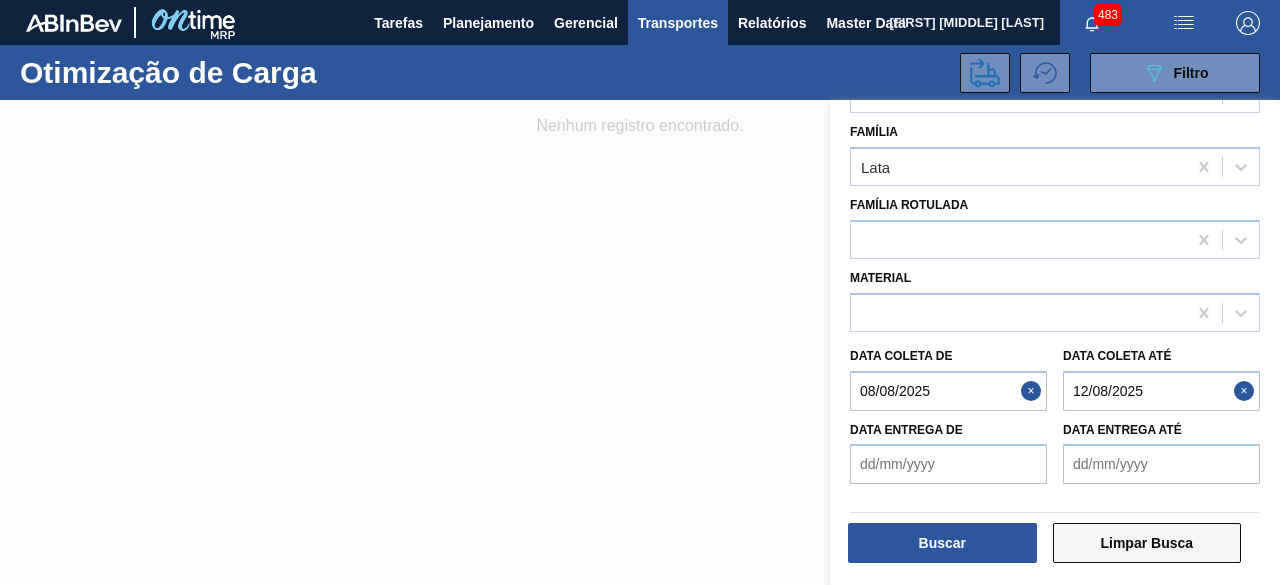 click on "Limpar Busca" at bounding box center (1147, 543) 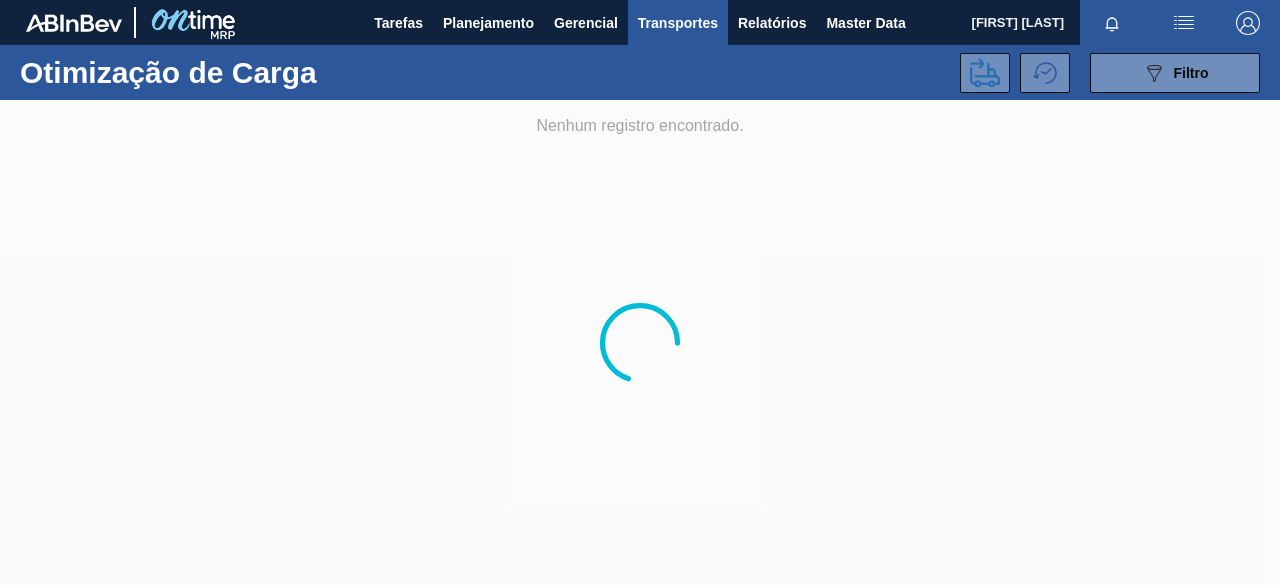 scroll, scrollTop: 0, scrollLeft: 0, axis: both 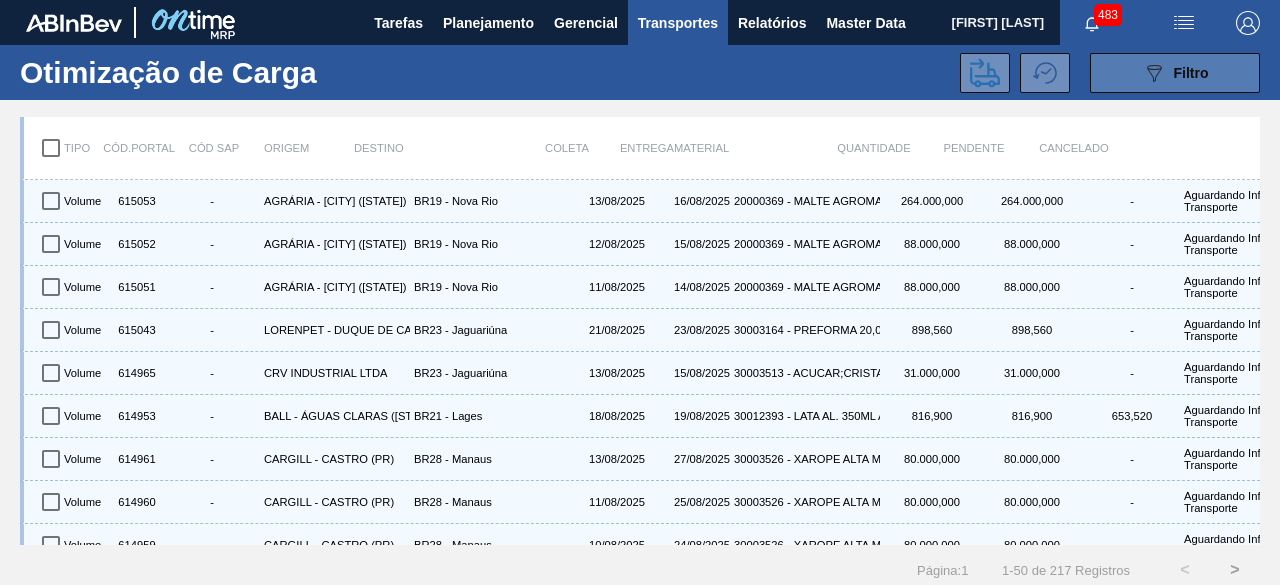 click on "089F7B8B-B2A5-4AFE-B5C0-19BA573D28AC Filtro" at bounding box center (1175, 73) 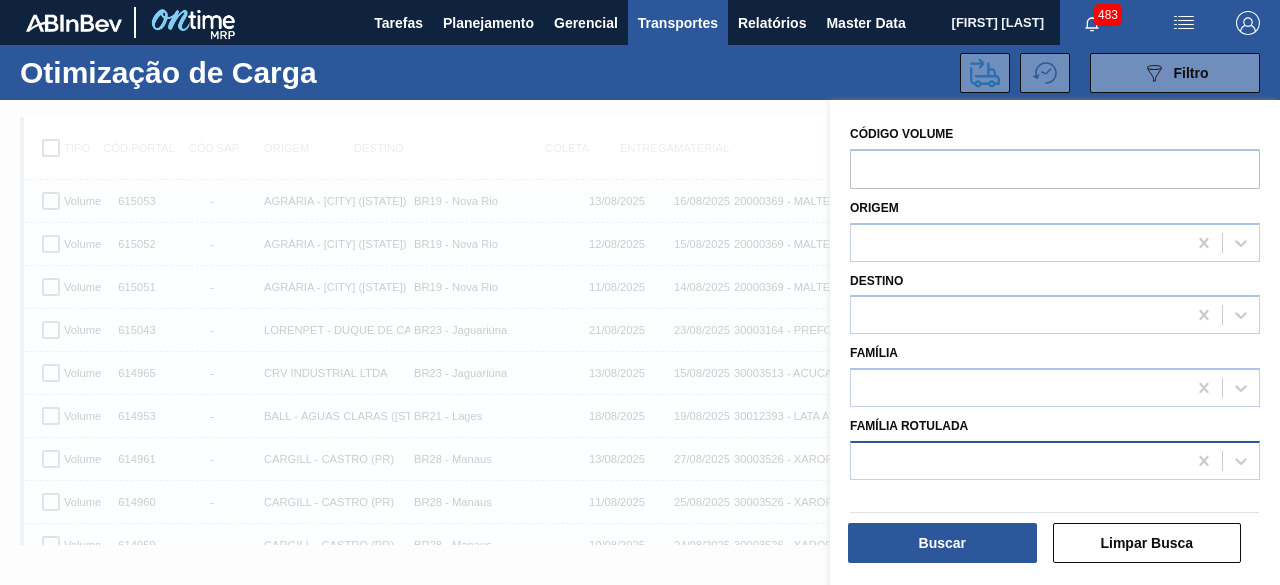 scroll, scrollTop: 25, scrollLeft: 0, axis: vertical 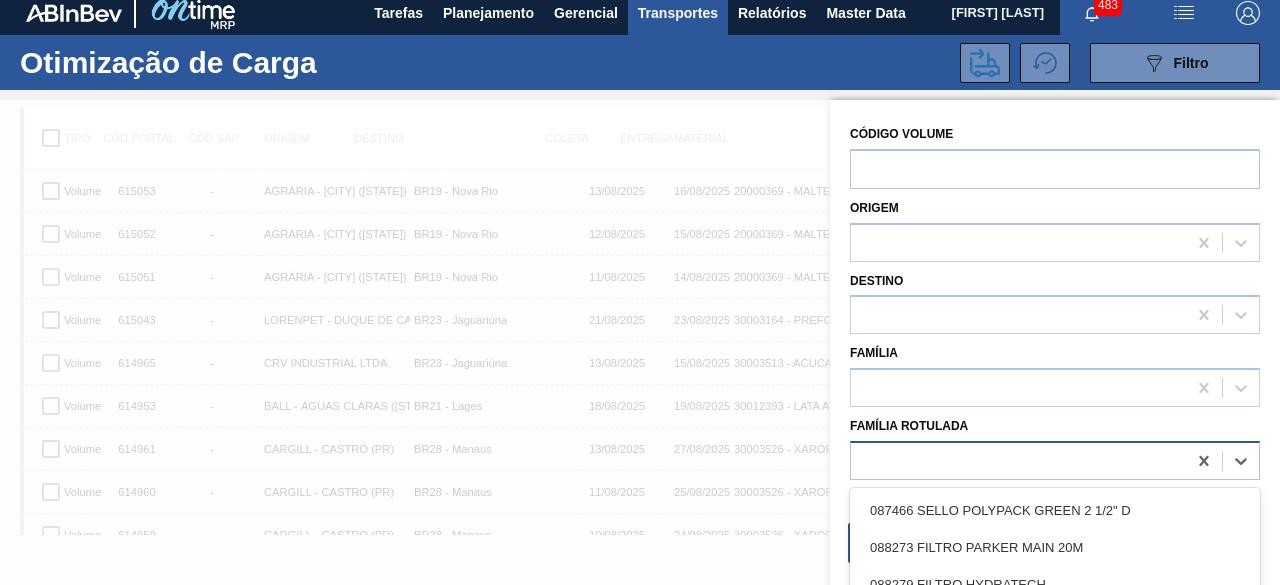 click at bounding box center [1018, 460] 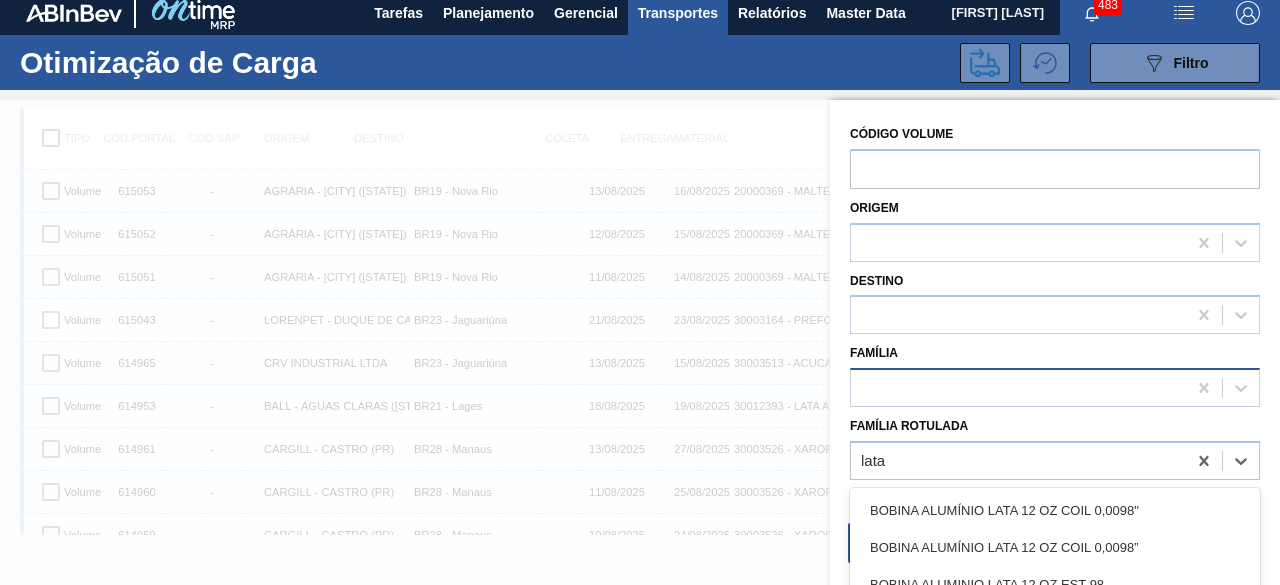 type on "lata" 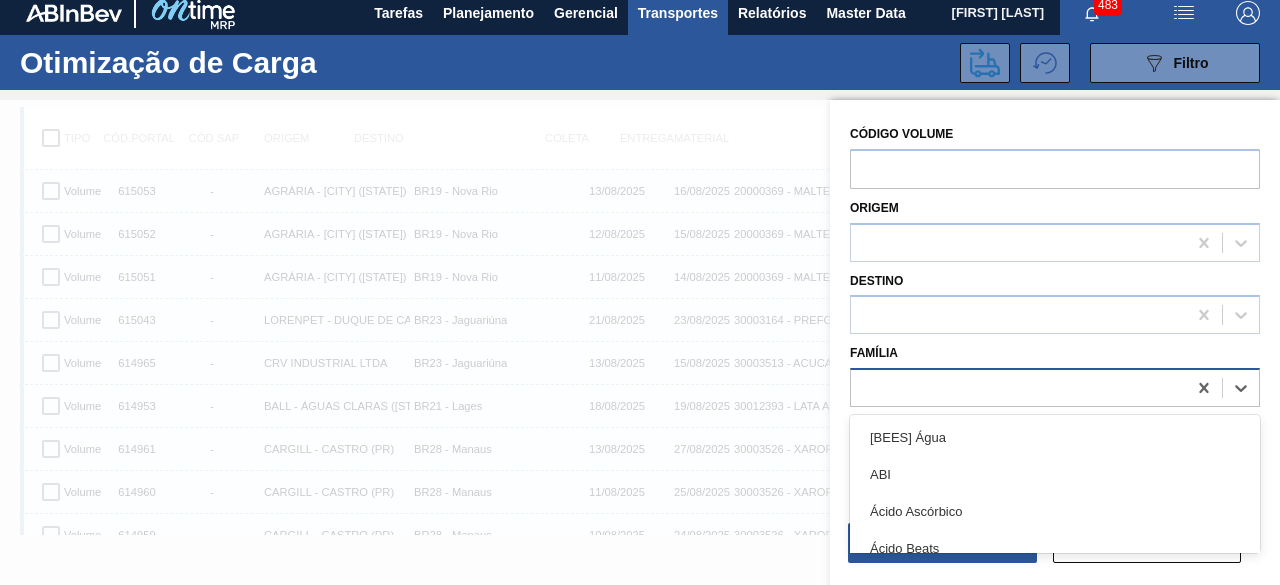 click at bounding box center [1018, 388] 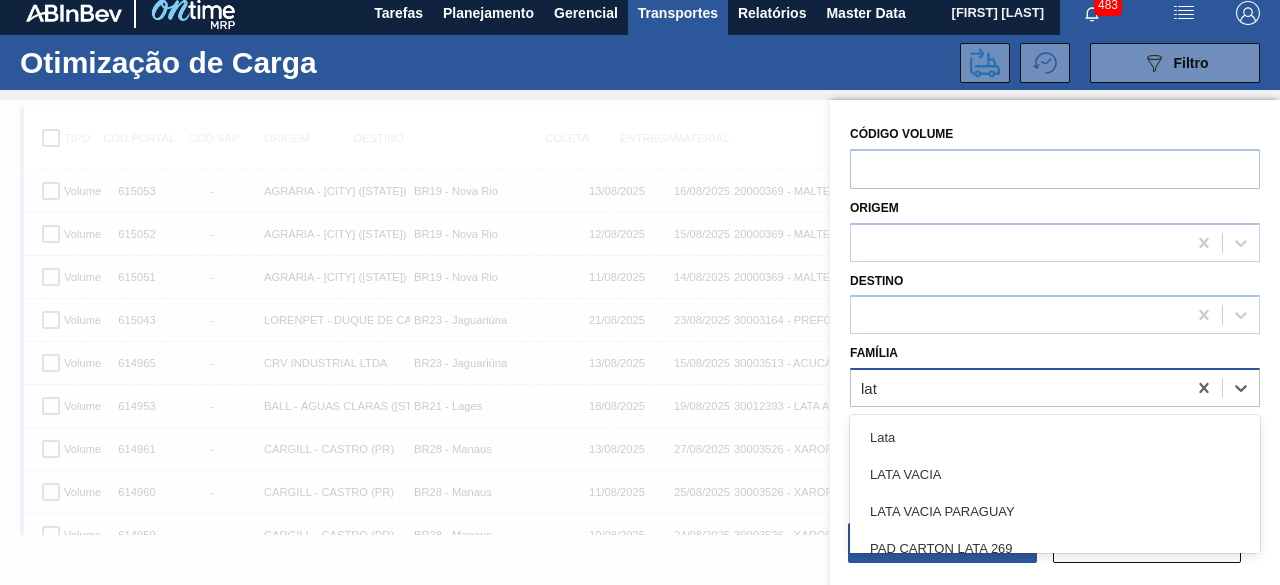 type on "lata" 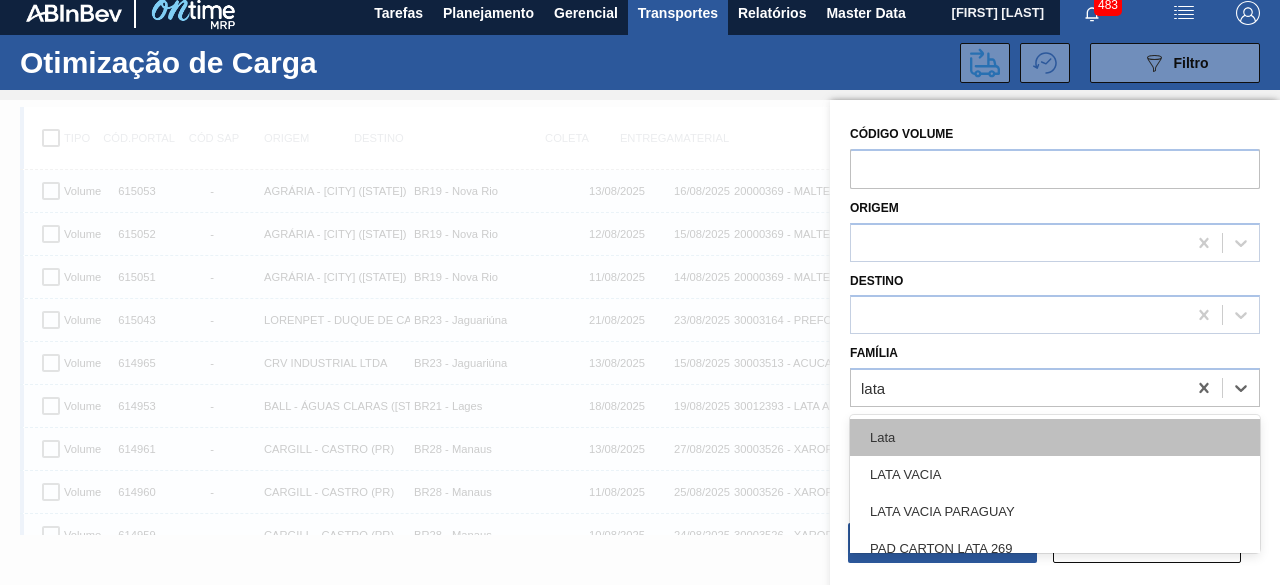 click on "Lata" at bounding box center [1055, 437] 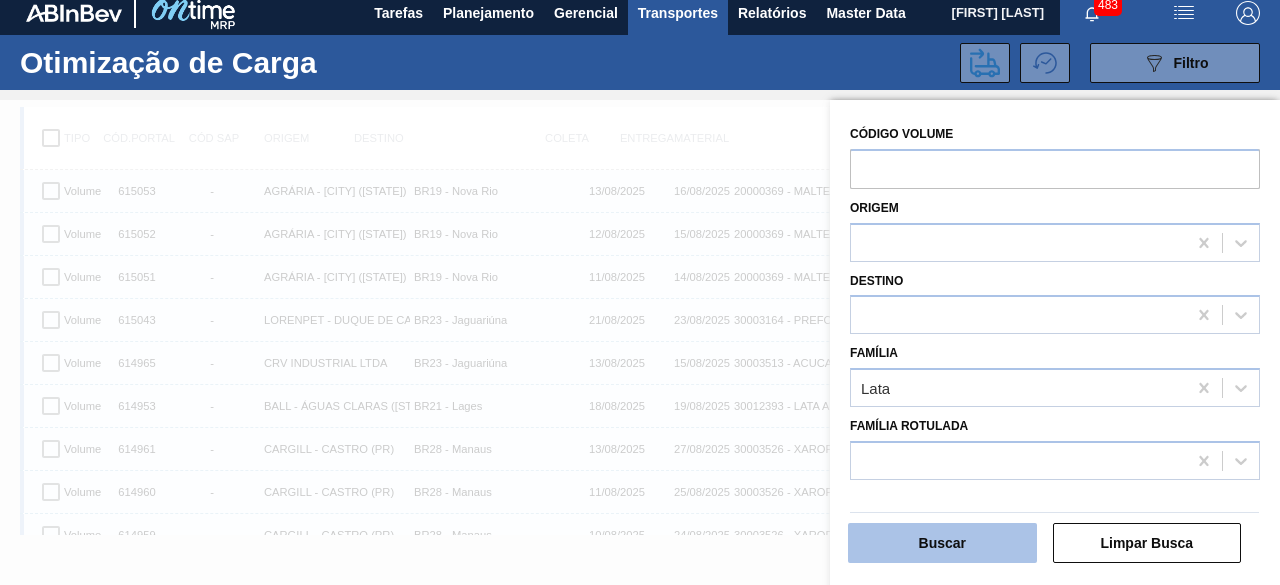 click on "Buscar" at bounding box center (942, 543) 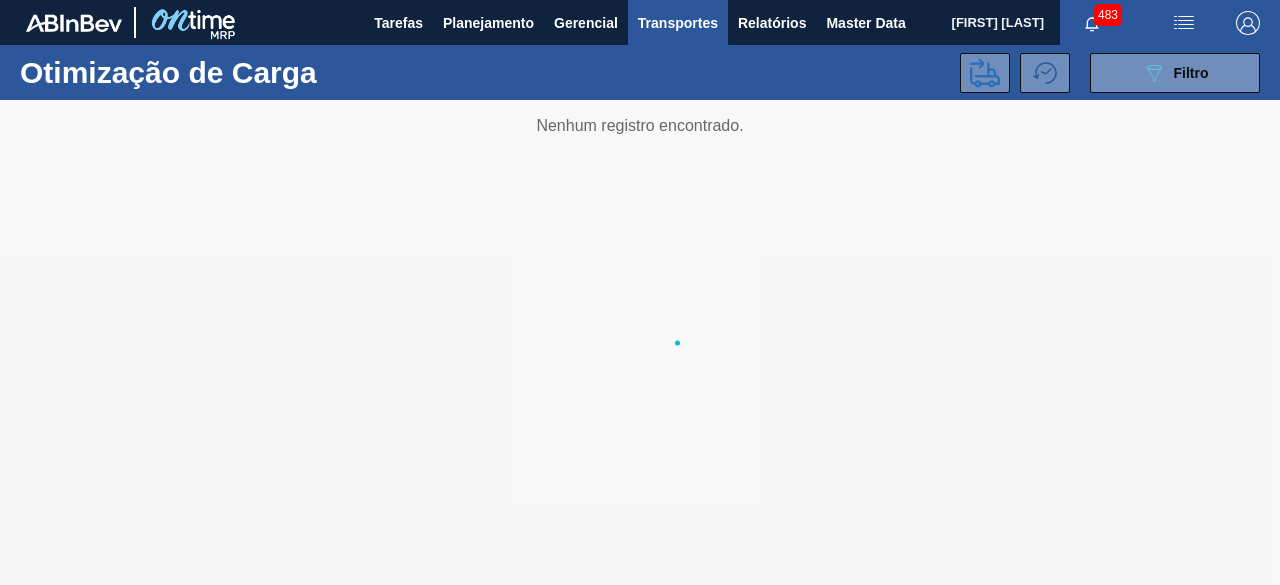 scroll, scrollTop: 0, scrollLeft: 0, axis: both 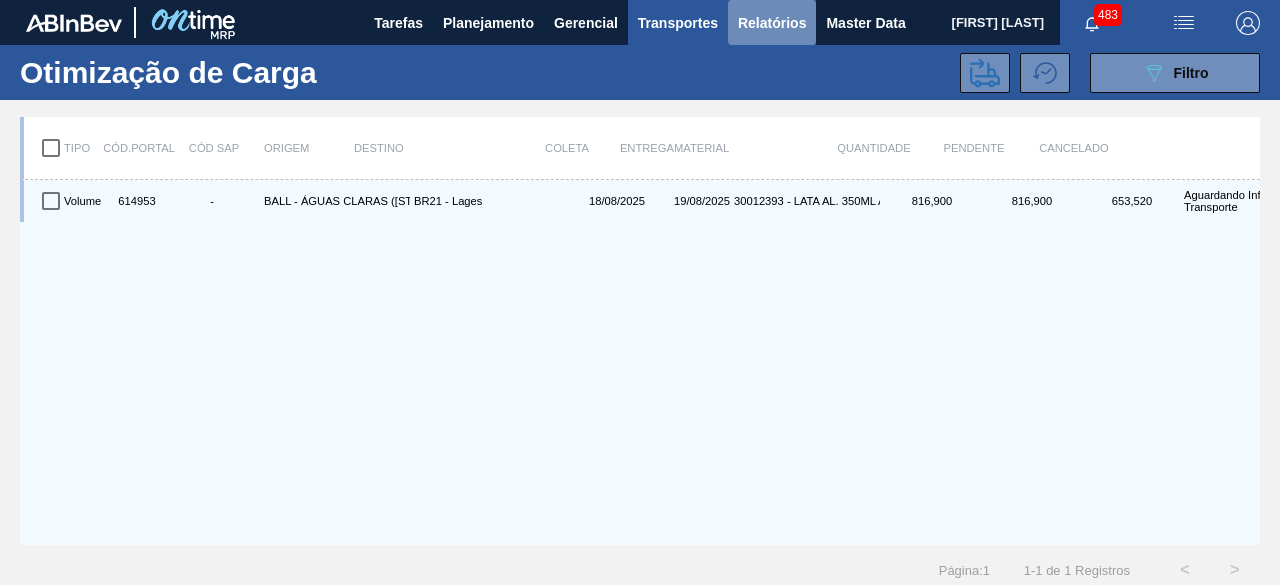 click on "Relatórios" at bounding box center (772, 23) 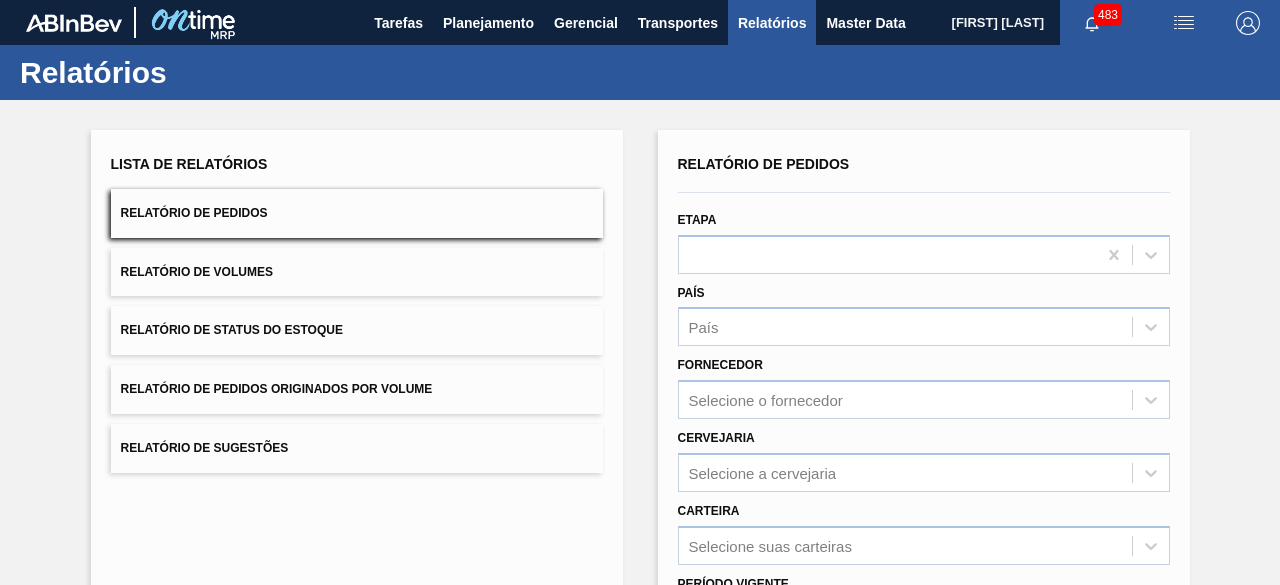click on "Relatório de Volumes" at bounding box center (357, 272) 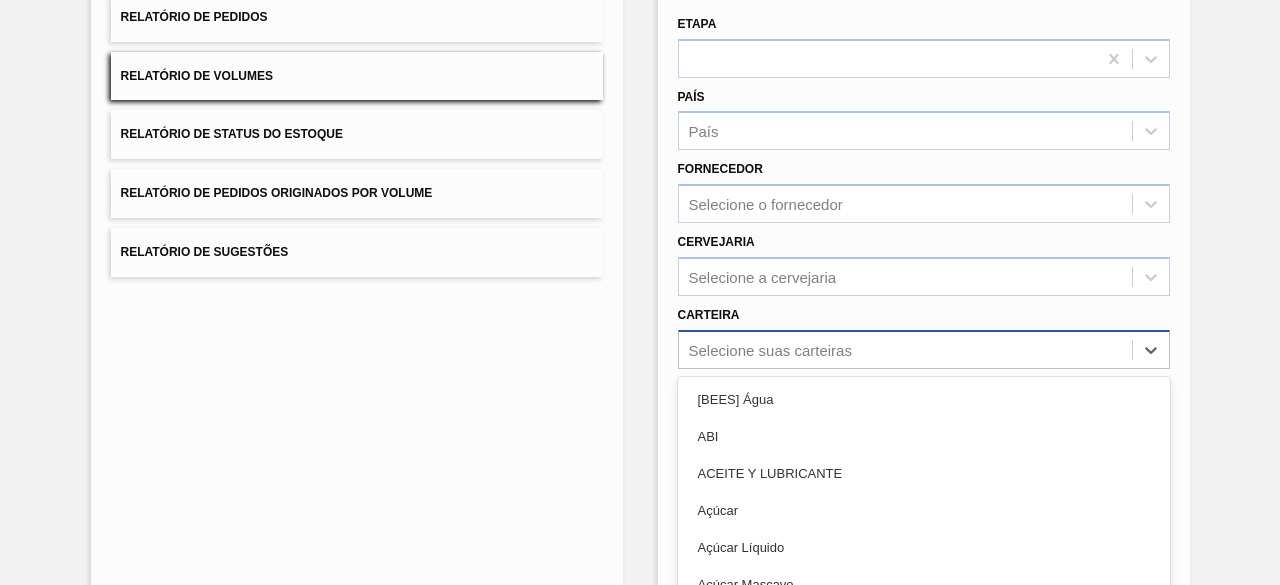 scroll, scrollTop: 294, scrollLeft: 0, axis: vertical 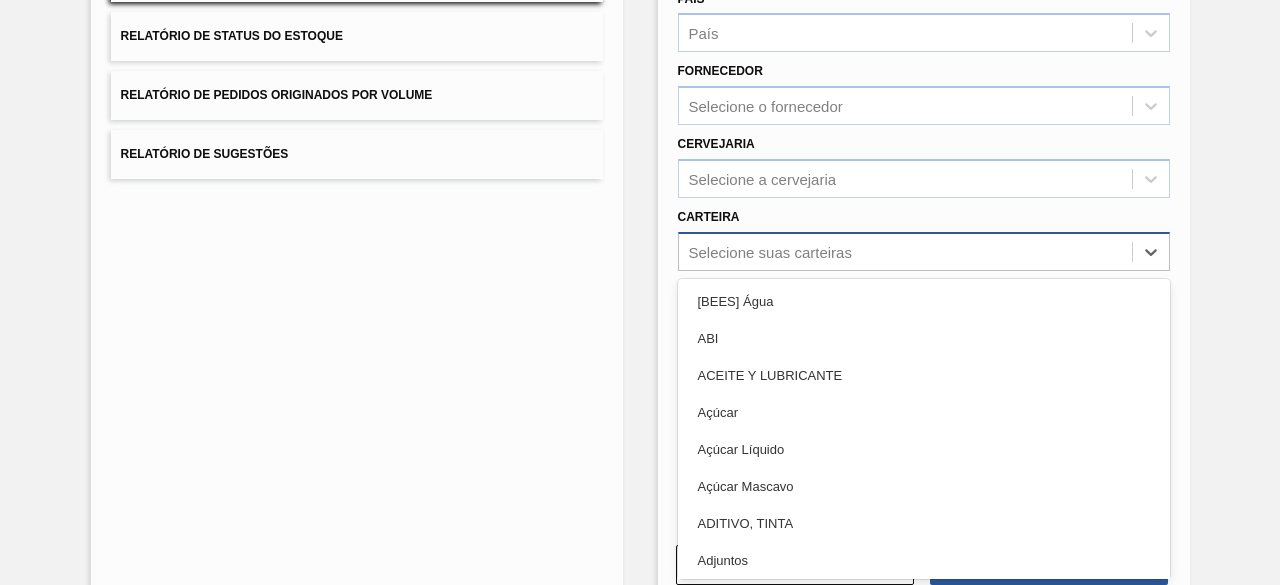 click on "option ABI focused, 2 of 101. 101 results available. Use Up and Down to choose options, press Enter to select the currently focused option, press Escape to exit the menu, press Tab to select the option and exit the menu. Selecione suas carteiras [BEES] Água ABI ACEITE Y LUBRICANTE Açúcar Açúcar Líquido Açúcar Mascavo ADITIVO, TINTA Adjuntos AGENTES DE FILTRACION Air Bag Alça Alcool Etil Antioxidante Areia Aroma Aromas Aveia Azúcar Azúcar BO AZUCAR PY Bag in Box Bananada BARNIZ Barril Base Base Alcoólica Blister Bobina Bobina Alumínio Bobina Papel BOTELLAS NO RETORNABLES Cachaça BEES Café Caixa Cartão Caixa Papelão CAJA DE CARTÓN CORRUGADO Cal Cantoneira Cantoneira Papelão Canudo CARAMELO & COLORANTE Cartonado CARTUCHOS Cartulinas Carvão Mineral Casca de Laranja Chapa Coating coco Coentro Cola Colageno COLORANTE Composto Vedante Concentrado Concentrado alcoólico CONCENTRADOS Container IBC Corante Corda CORRUGADOS CUERPO DE LATA Encarte Enzima ENZIMAS Etiqueta Etiqueta Autoadesiva Externo" at bounding box center [924, 251] 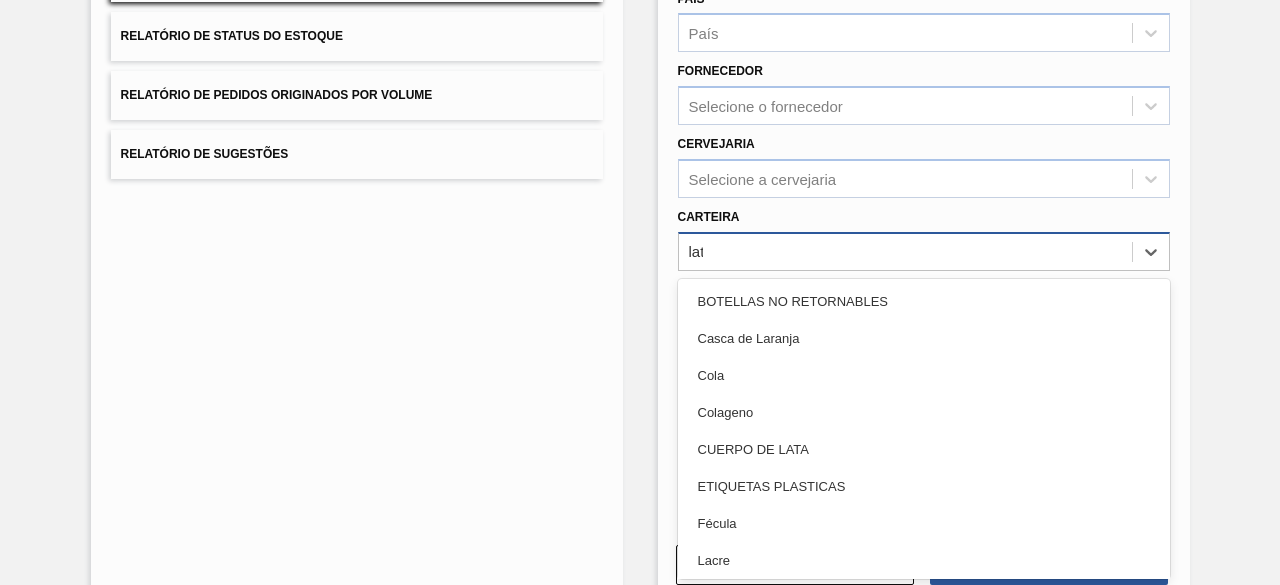 type on "lata" 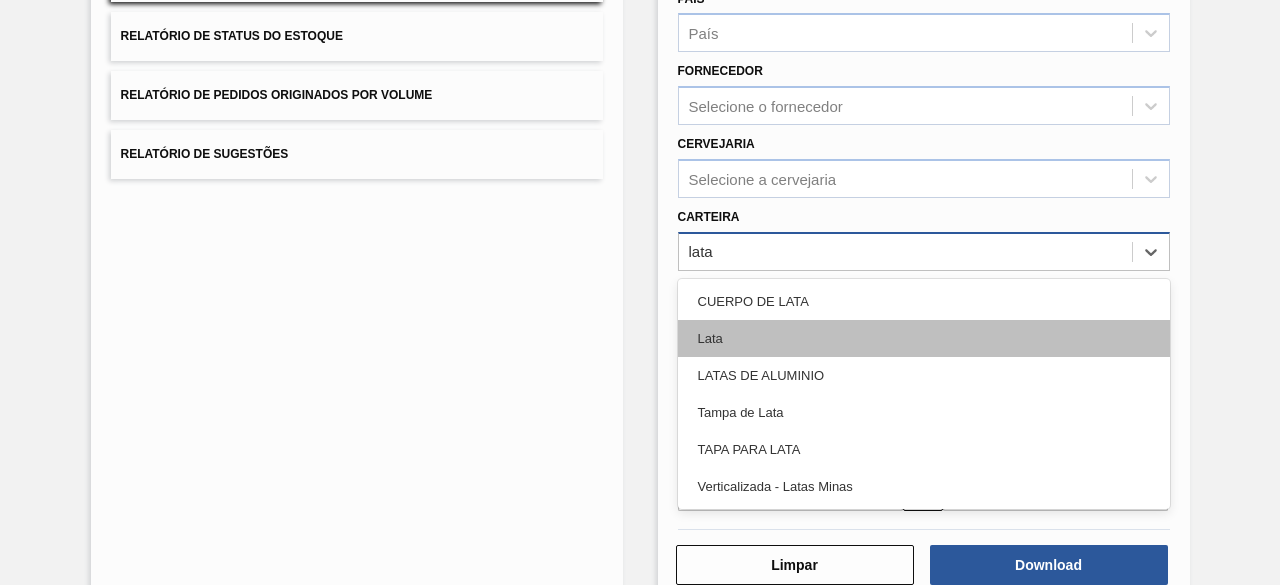click on "Lata" at bounding box center (924, 338) 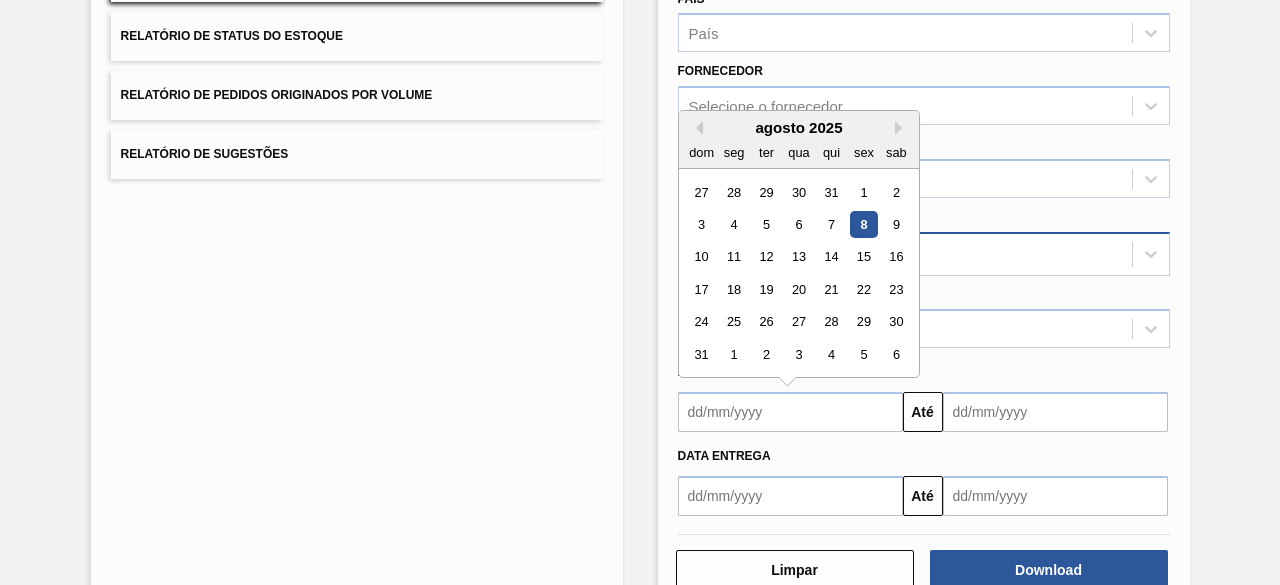click at bounding box center [790, 412] 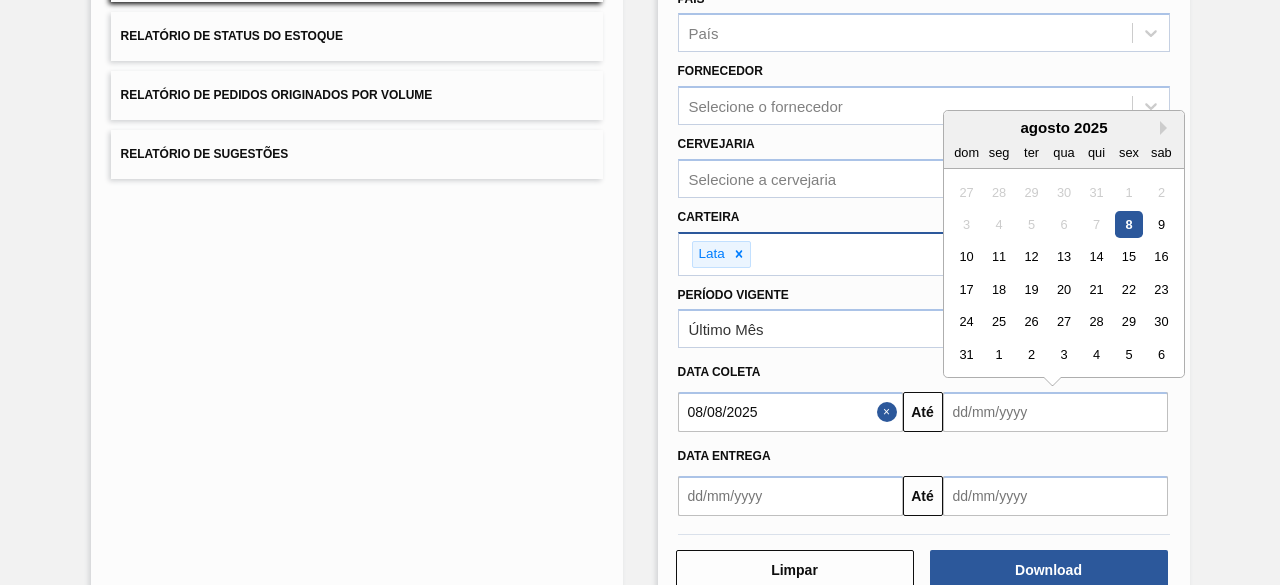 click at bounding box center [1055, 412] 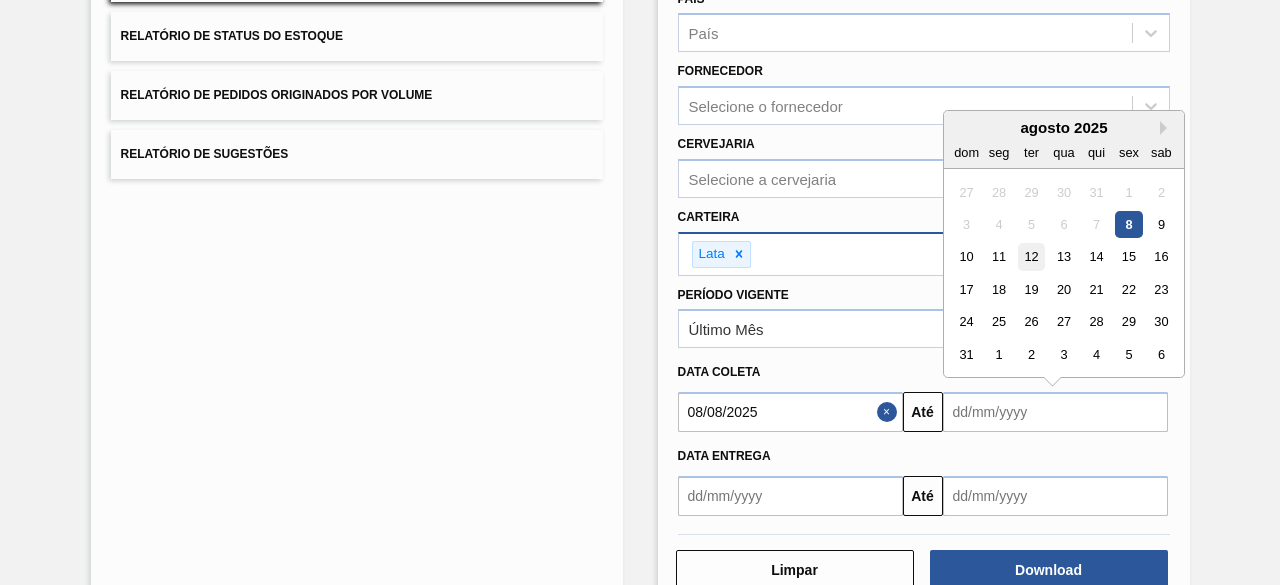 click on "12" at bounding box center (1030, 257) 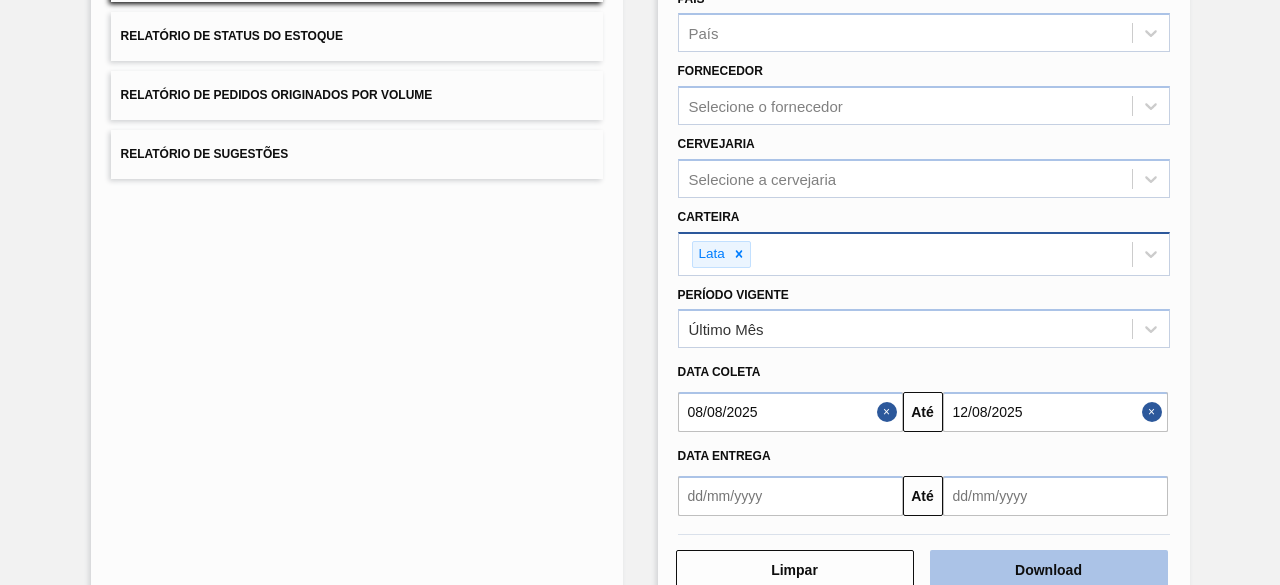 click on "Download" at bounding box center [1049, 570] 